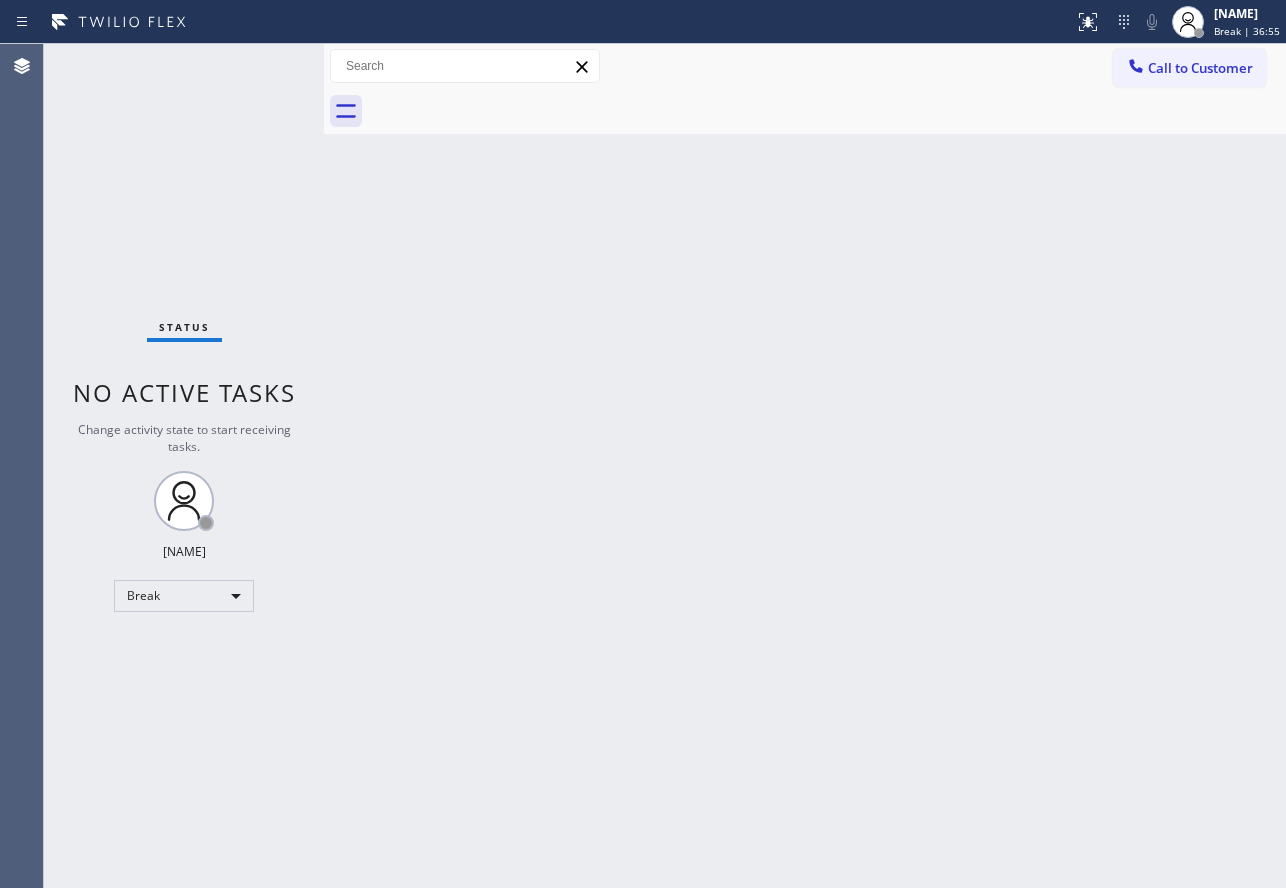 scroll, scrollTop: 0, scrollLeft: 0, axis: both 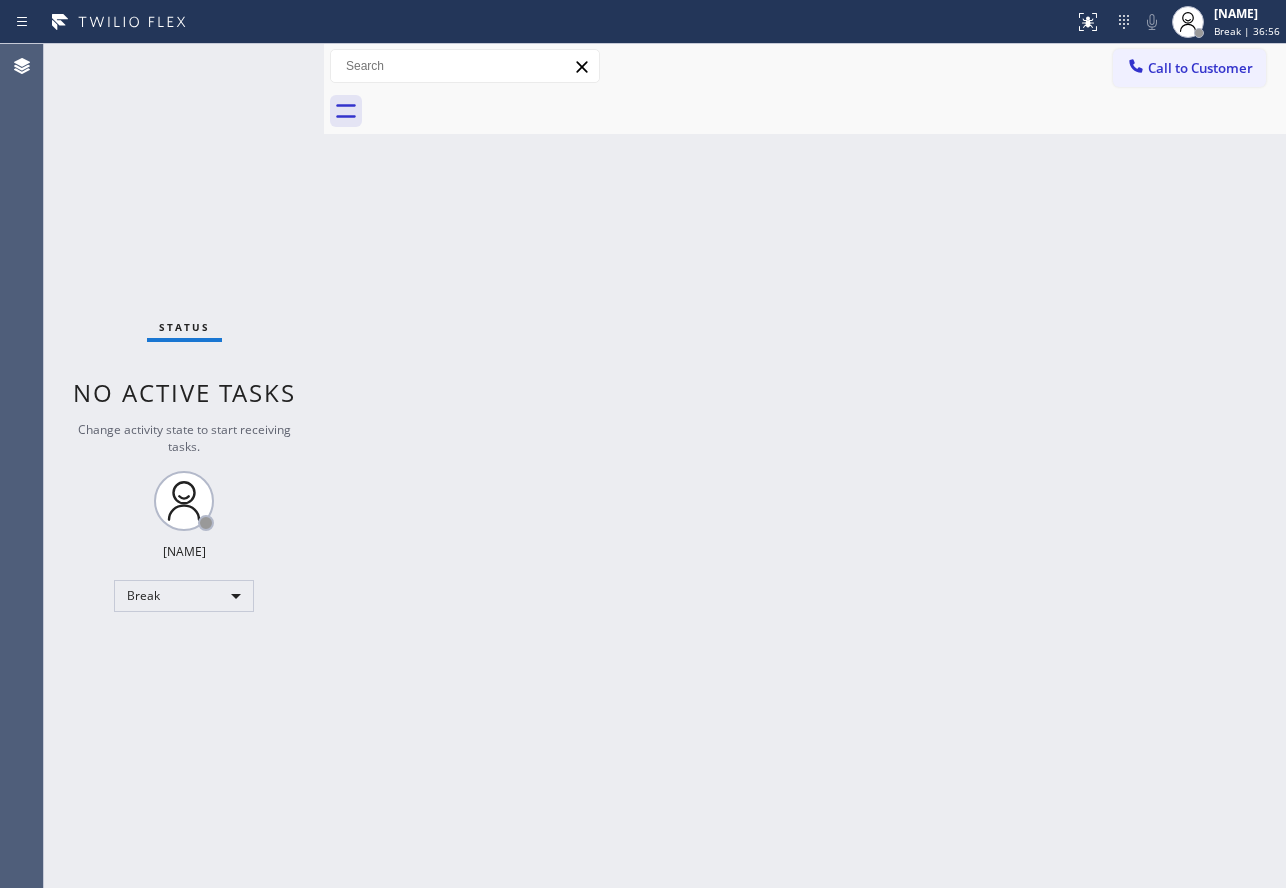 click on "Back to Dashboard Change Sender ID Customers Technicians Select a contact Outbound call Technician Search Technician Your caller id phone number Your caller id phone number Call Technician info Name   Phone none Address none Change Sender ID HVAC +1[PHONE] 5 Star Appliance +1[PHONE] Appliance Repair +1[PHONE] Plumbing +1[PHONE] Air Duct Cleaning +1[PHONE]  Electricians +1[PHONE] Cancel Change Check personal SMS Reset Change No tabs Call to Customer Outbound call Location Search location Your caller id phone number [PHONE] Customer number Call Outbound call Technician Search Technician Your caller id phone number Your caller id phone number Call" at bounding box center [805, 466] 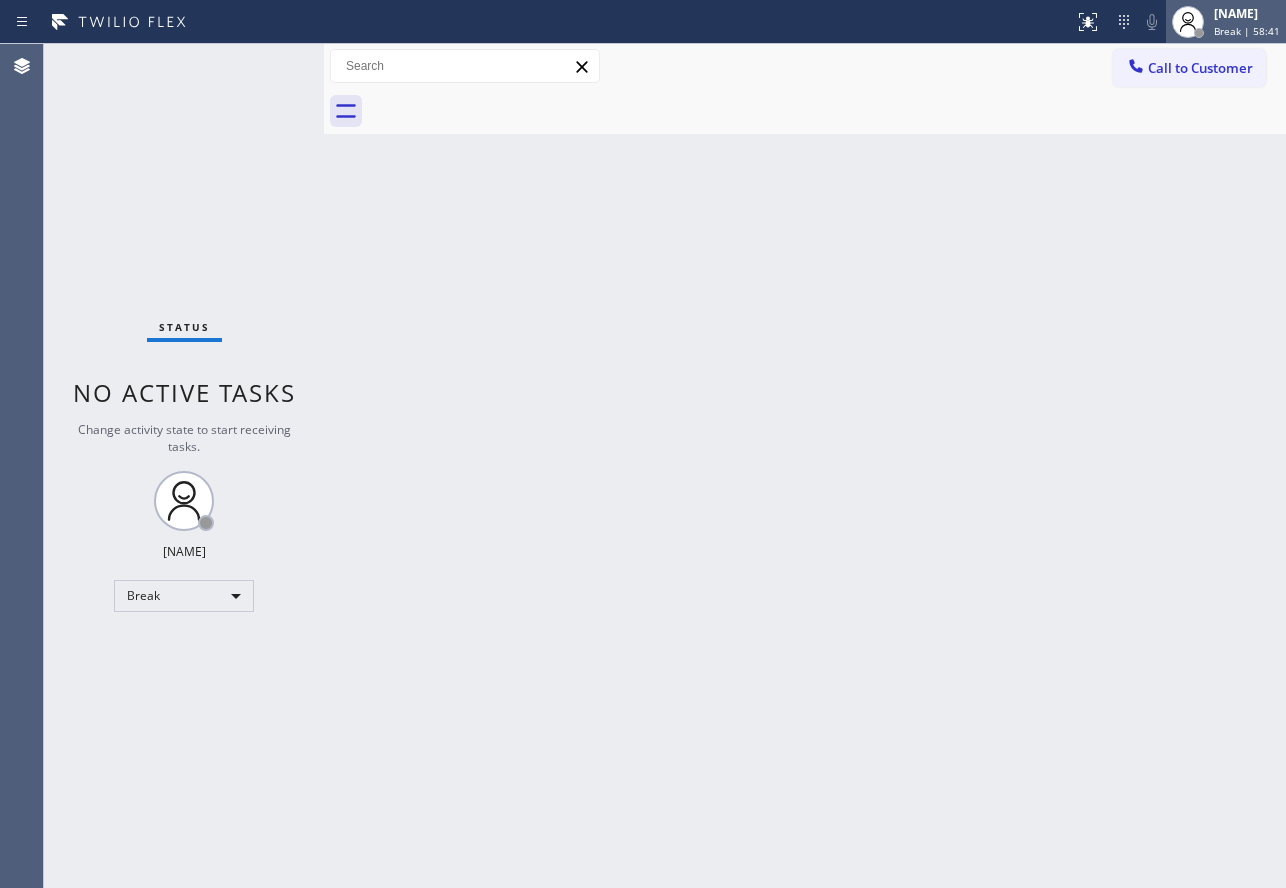 click on "Break | 58:41" at bounding box center [1247, 31] 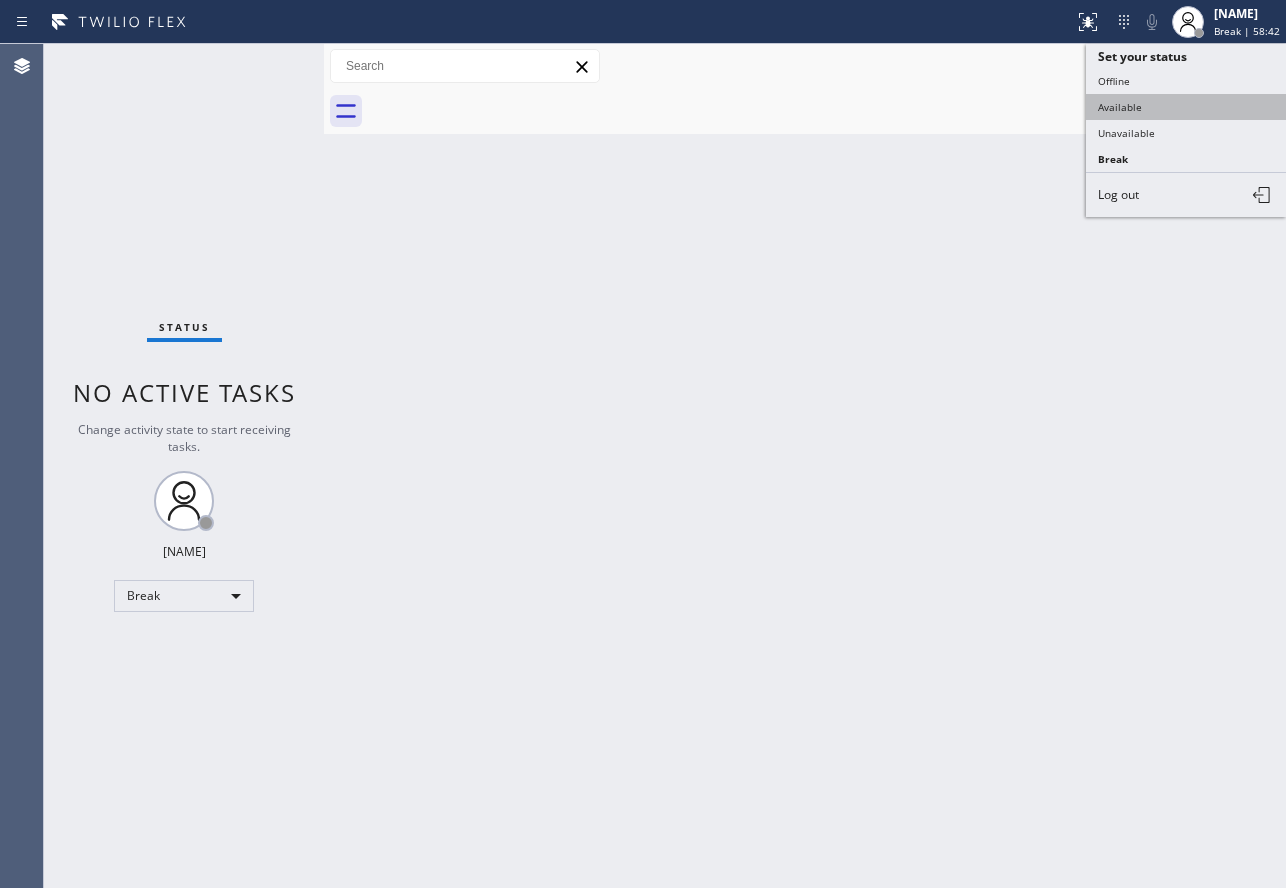 click on "Available" at bounding box center [1186, 107] 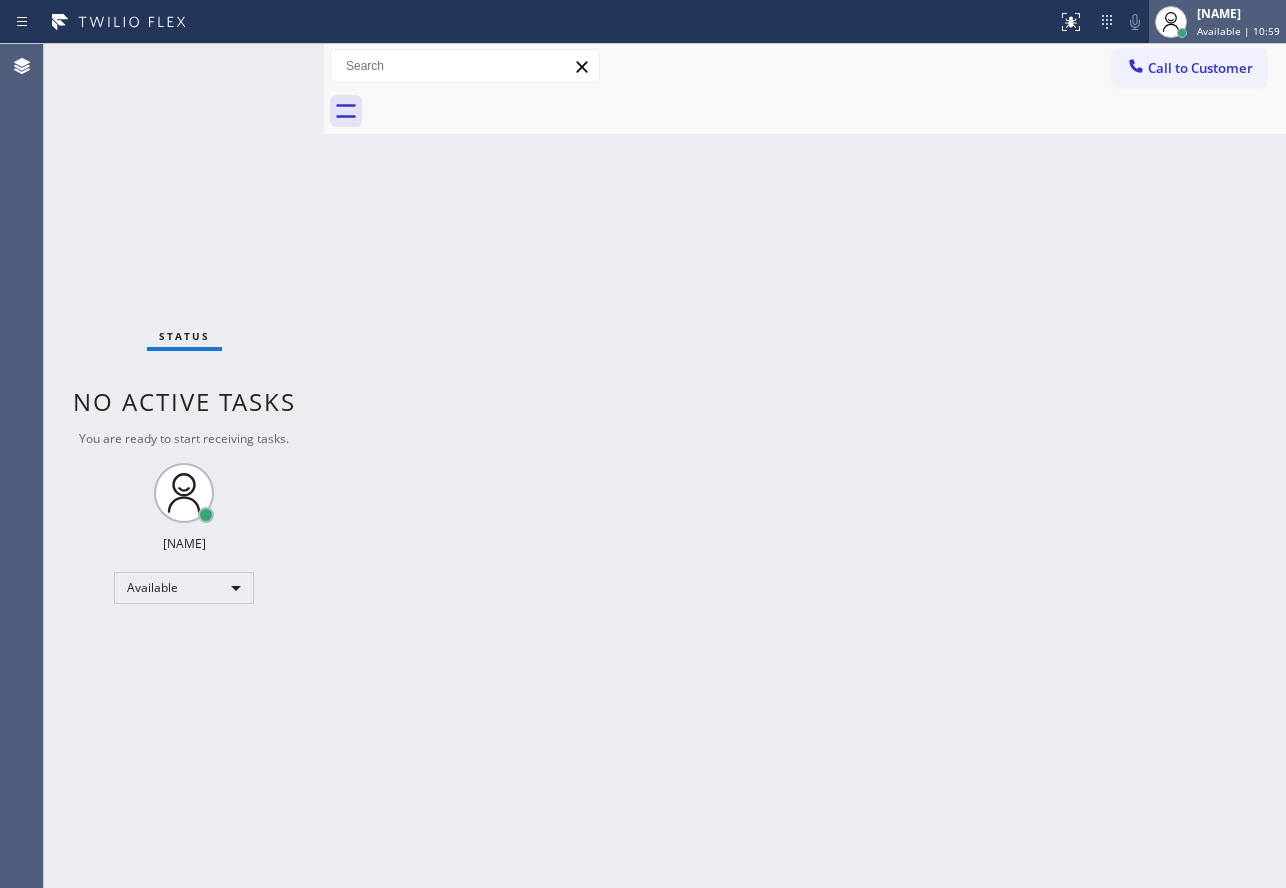 click on "Available | 10:59" at bounding box center (1238, 31) 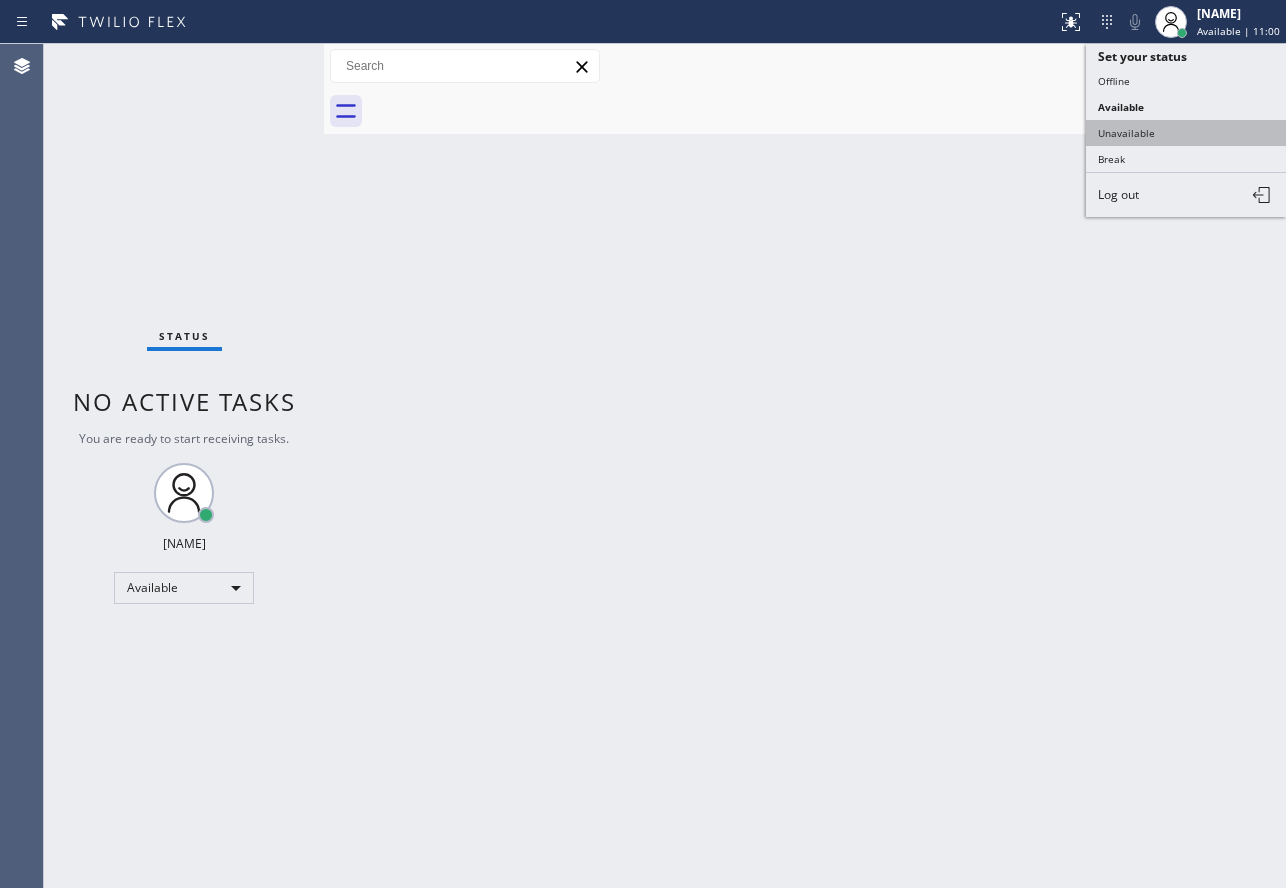 click on "Unavailable" at bounding box center (1186, 133) 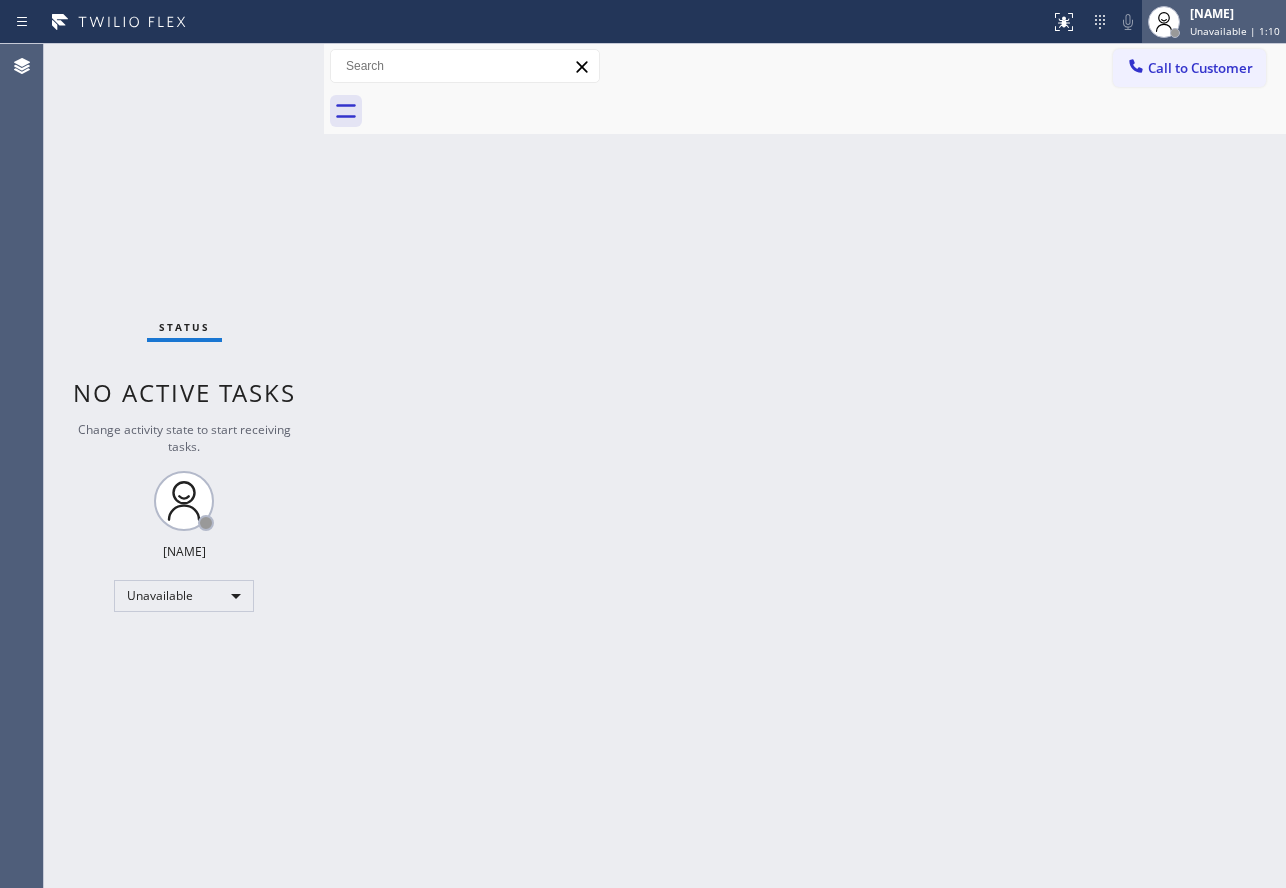 drag, startPoint x: 1234, startPoint y: 10, endPoint x: 1220, endPoint y: 23, distance: 19.104973 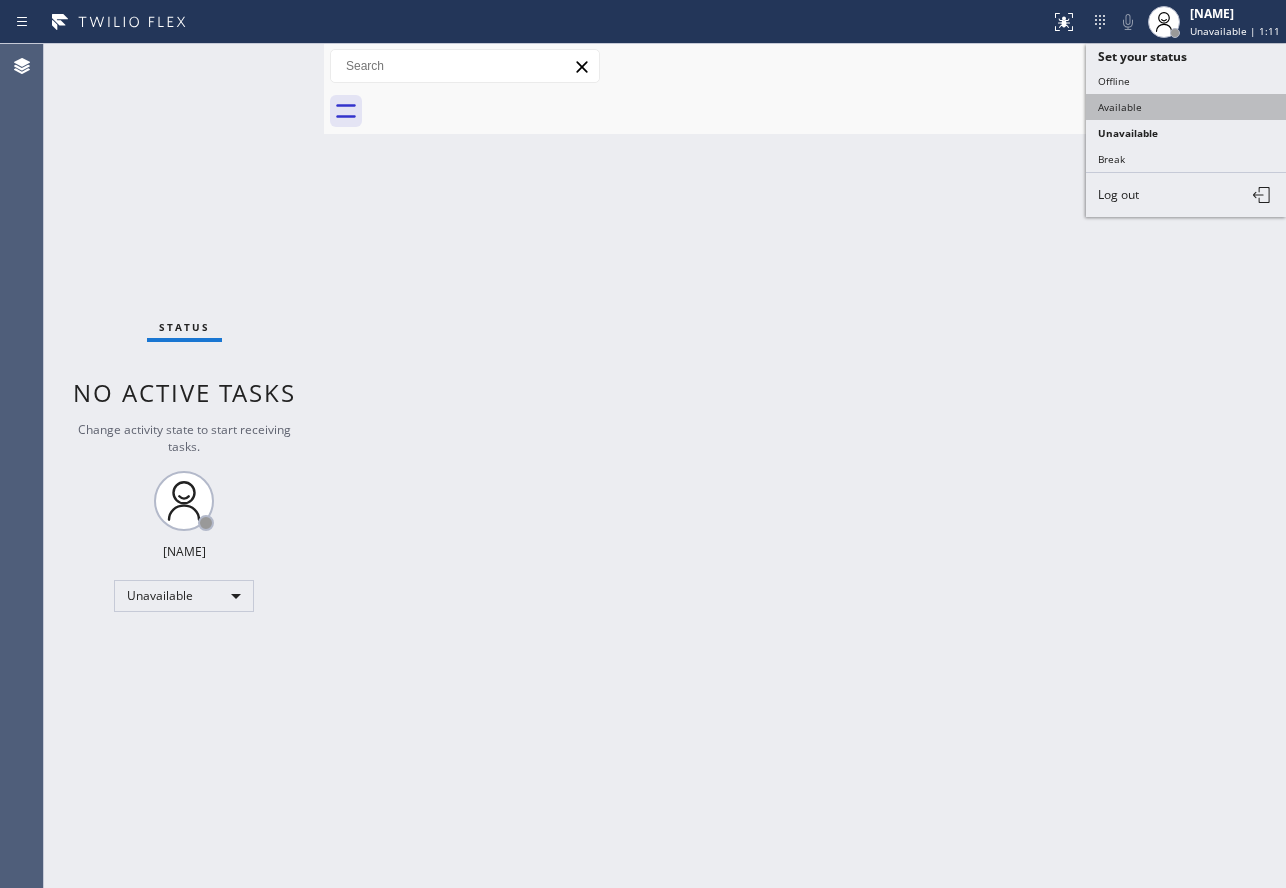 click on "Available" at bounding box center (1186, 107) 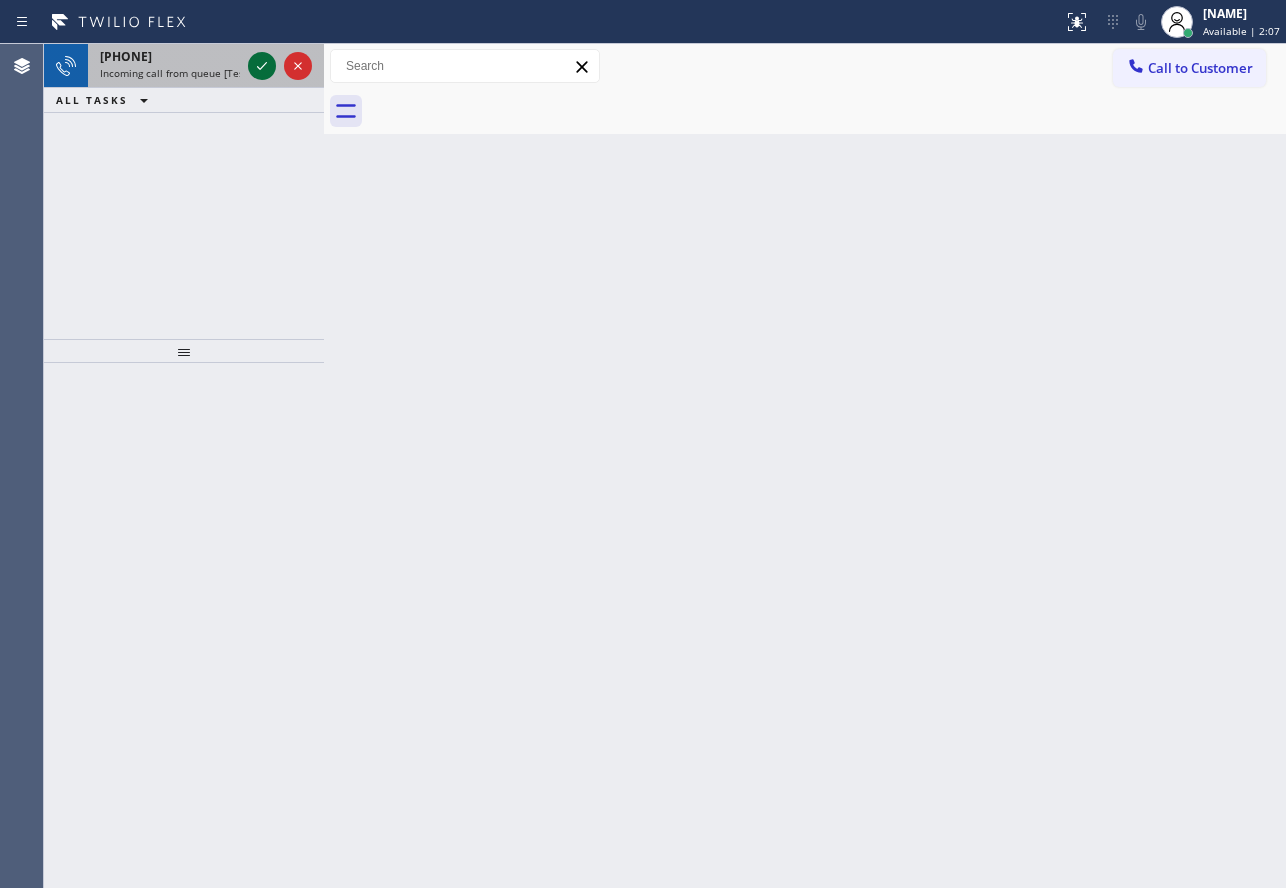 click 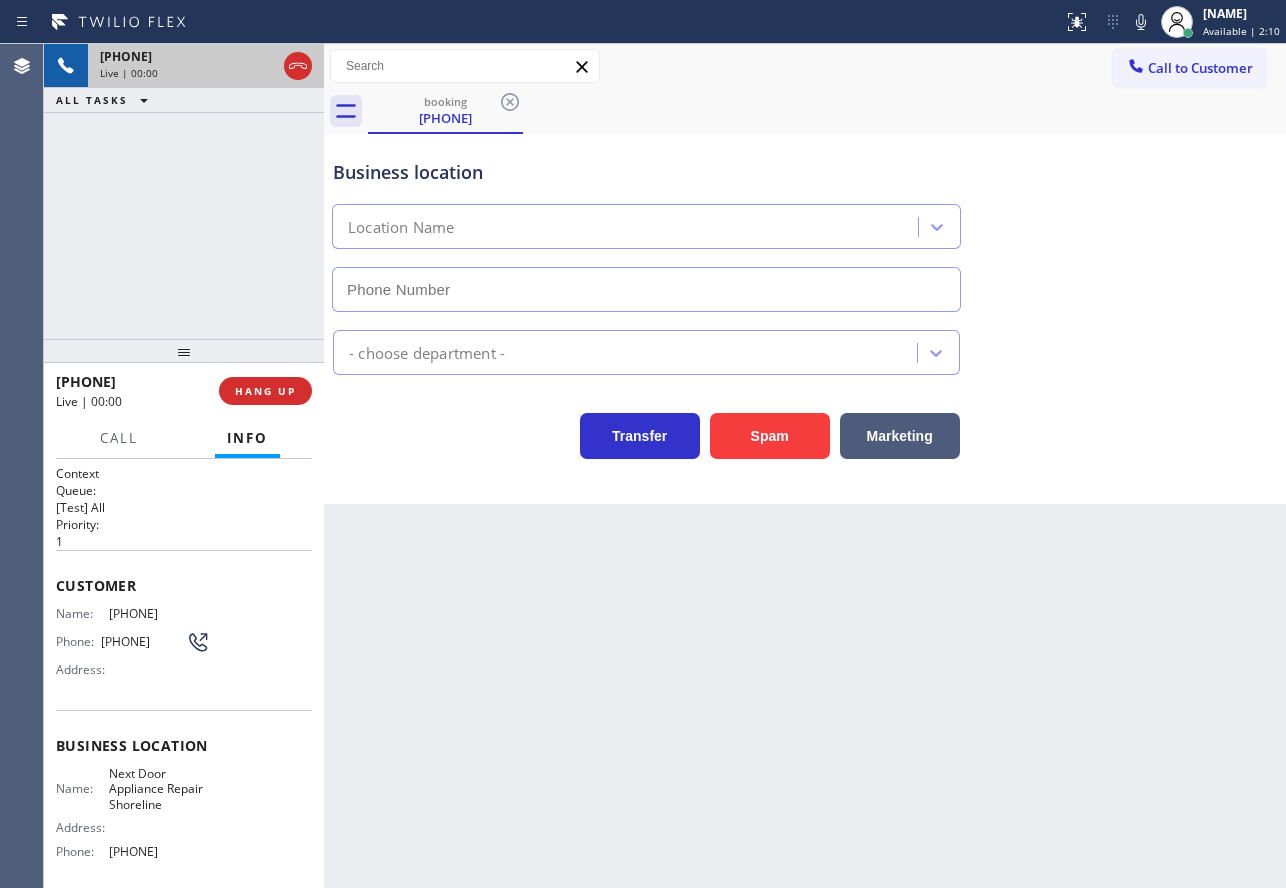 type on "[PHONE]" 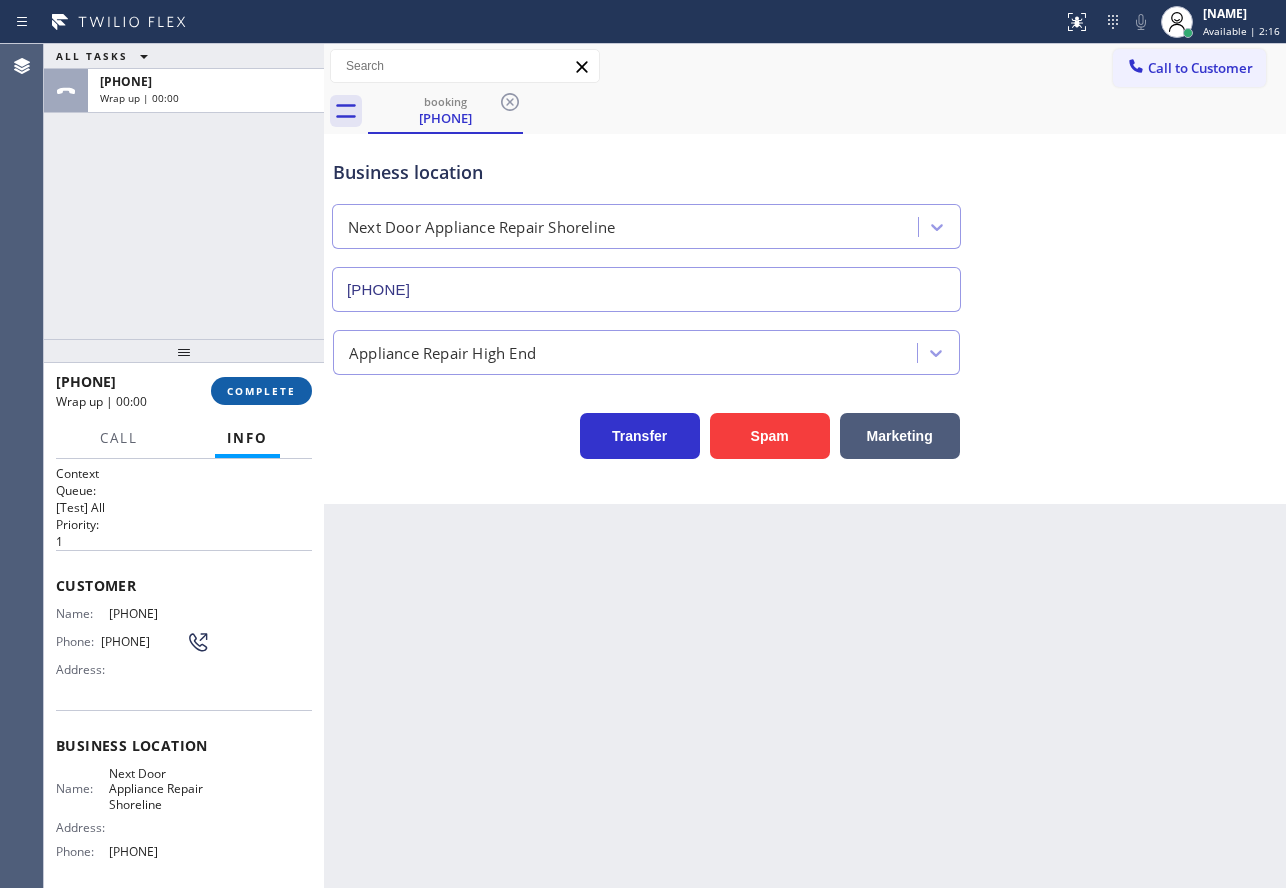 click on "COMPLETE" at bounding box center [261, 391] 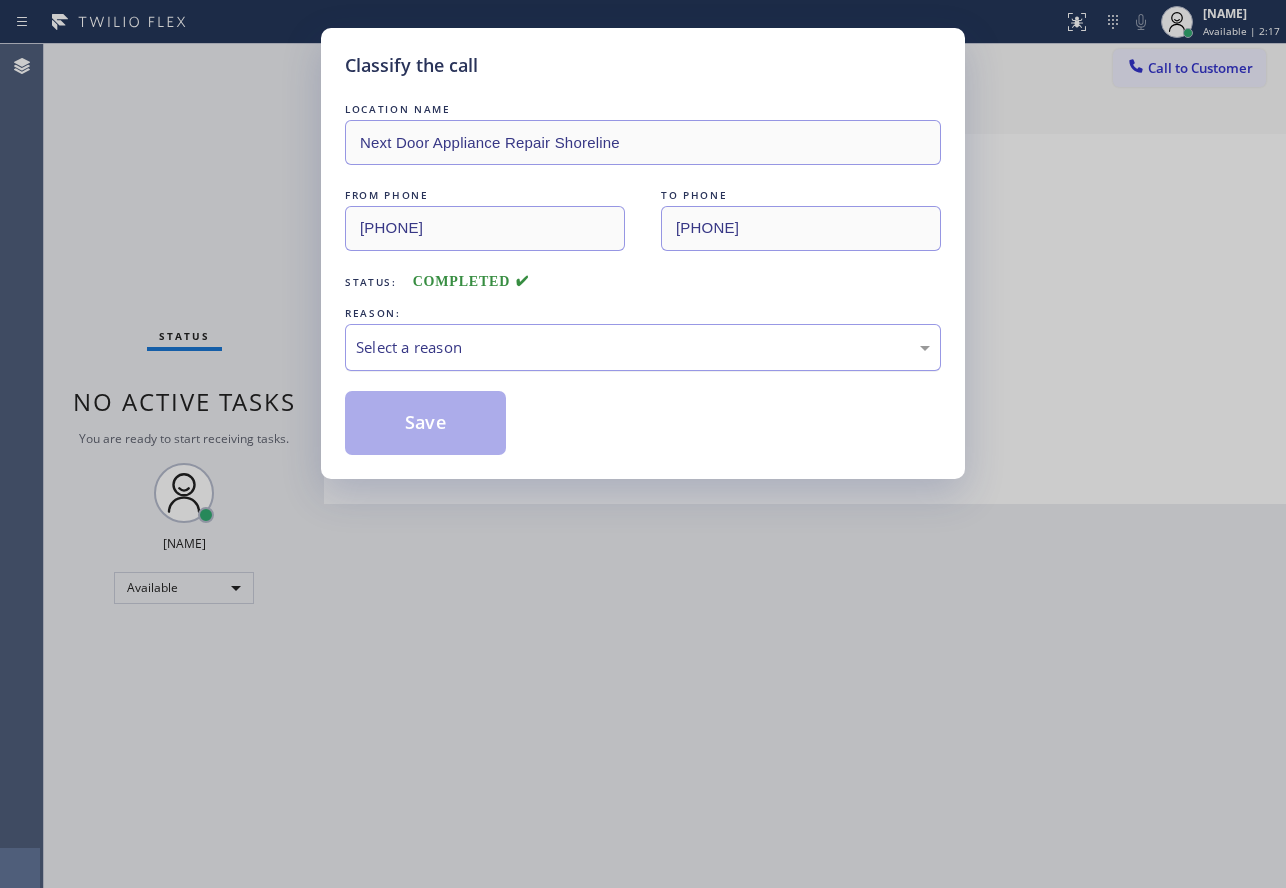 click on "Select a reason" at bounding box center [643, 347] 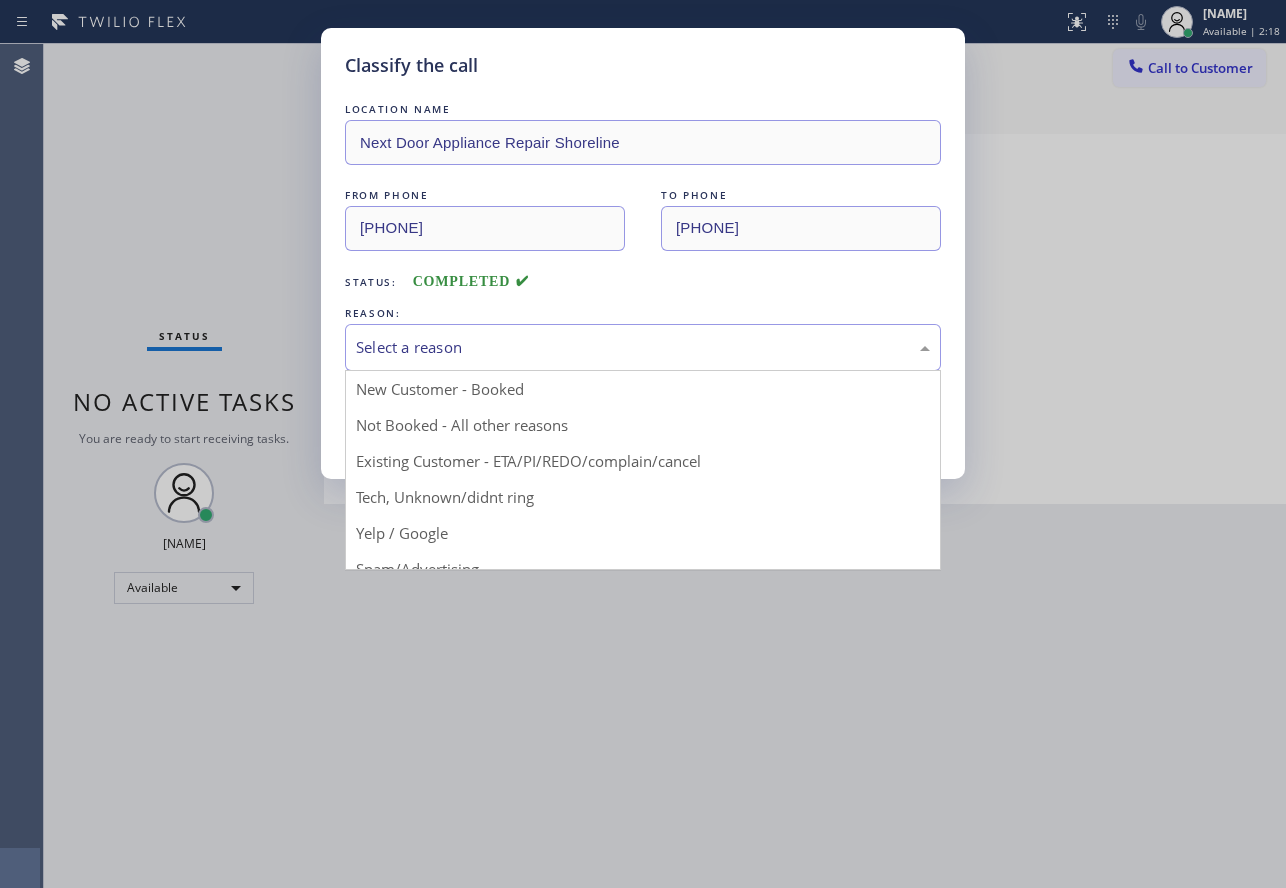 click on "Classify the call LOCATION NAME Next Door Appliance Repair Shoreline FROM PHONE [PHONE] TO PHONE [PHONE] Status: COMPLETED REASON: Select a reason New Customer - Booked Not Booked - All other reasons Existing Customer - ETA/PI/REDO/complain/cancel Tech, Unknown/didnt ring Yelp / Google  Spam/Advertising Transferred HouseCallPro / HomeAdvisor / Other platforms  Test call Save" at bounding box center [643, 444] 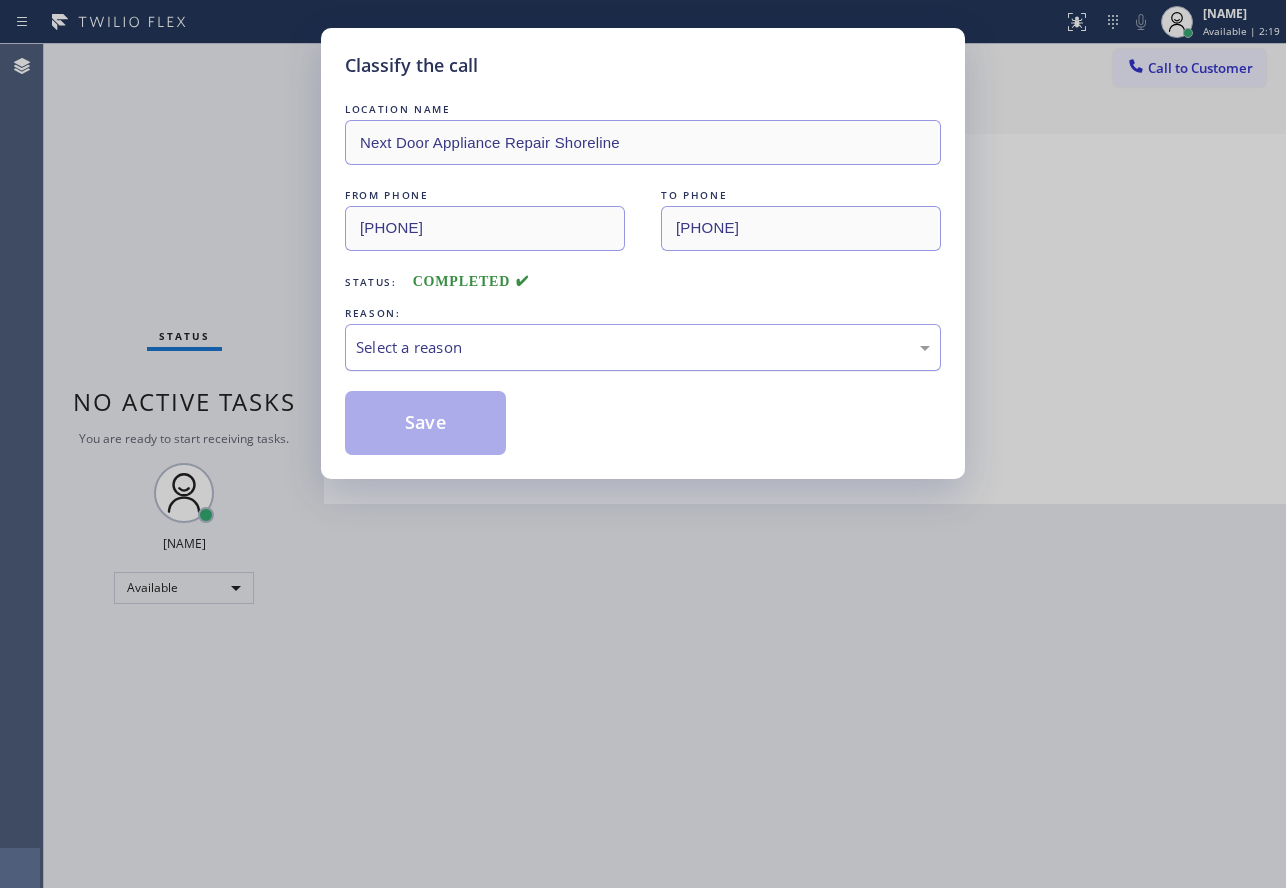 click on "Select a reason" at bounding box center (643, 347) 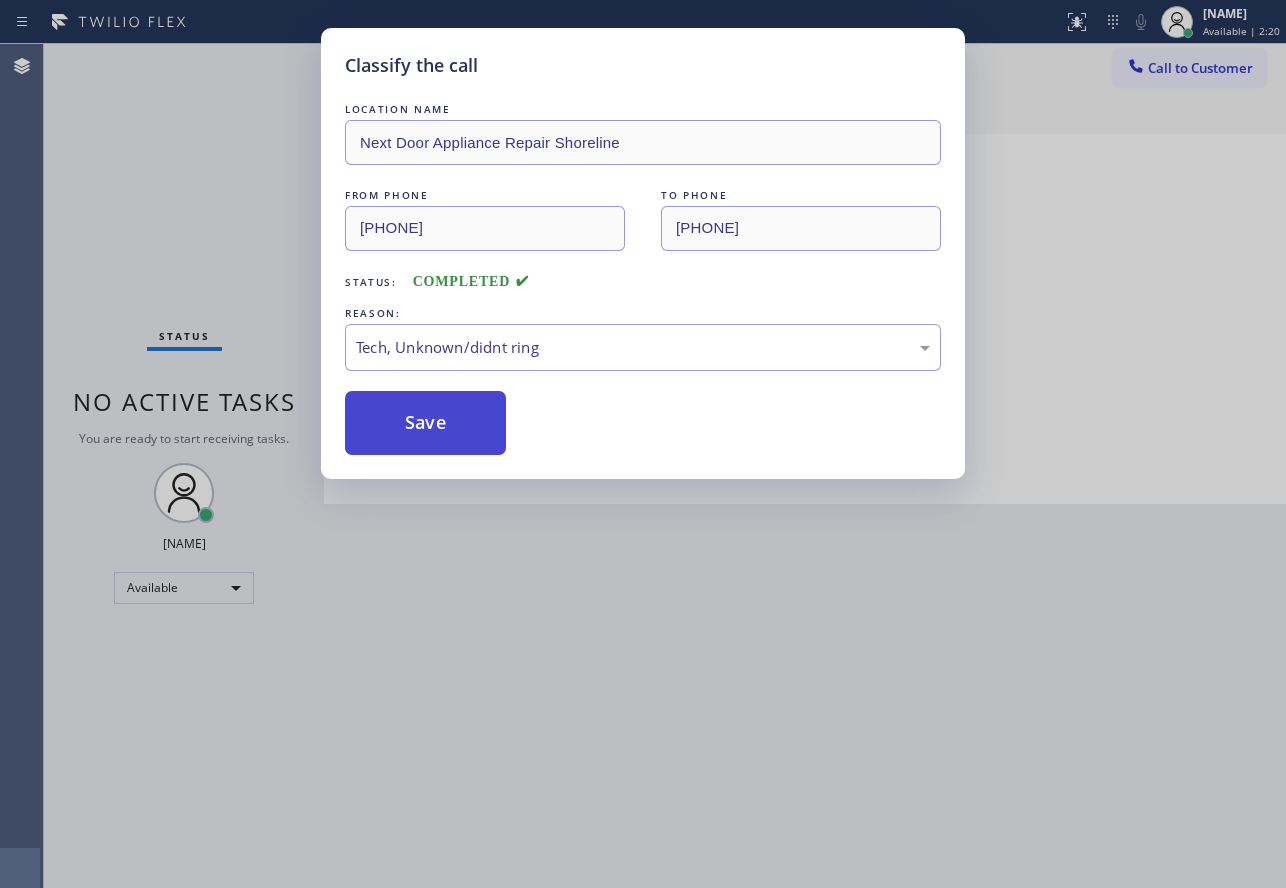 click on "Save" at bounding box center [425, 423] 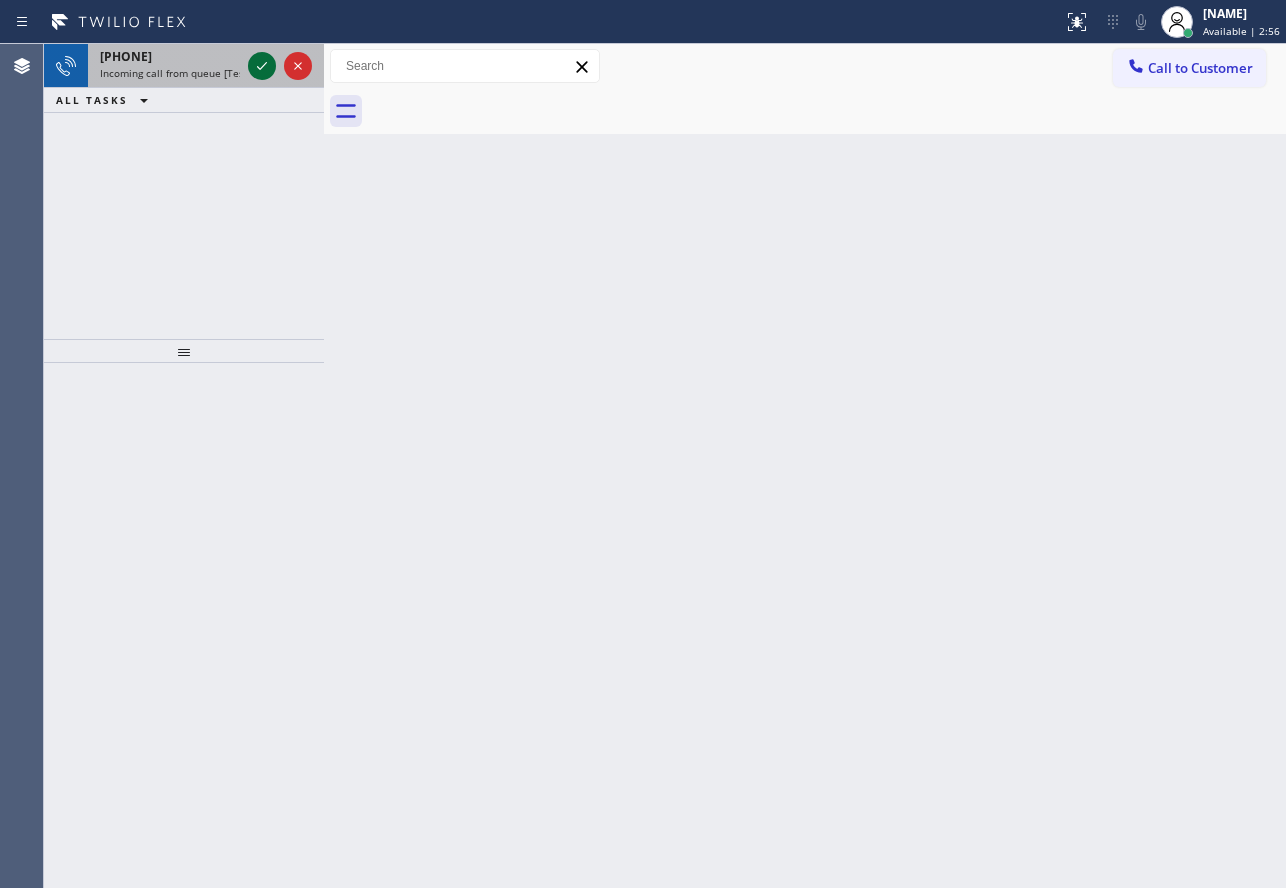 click 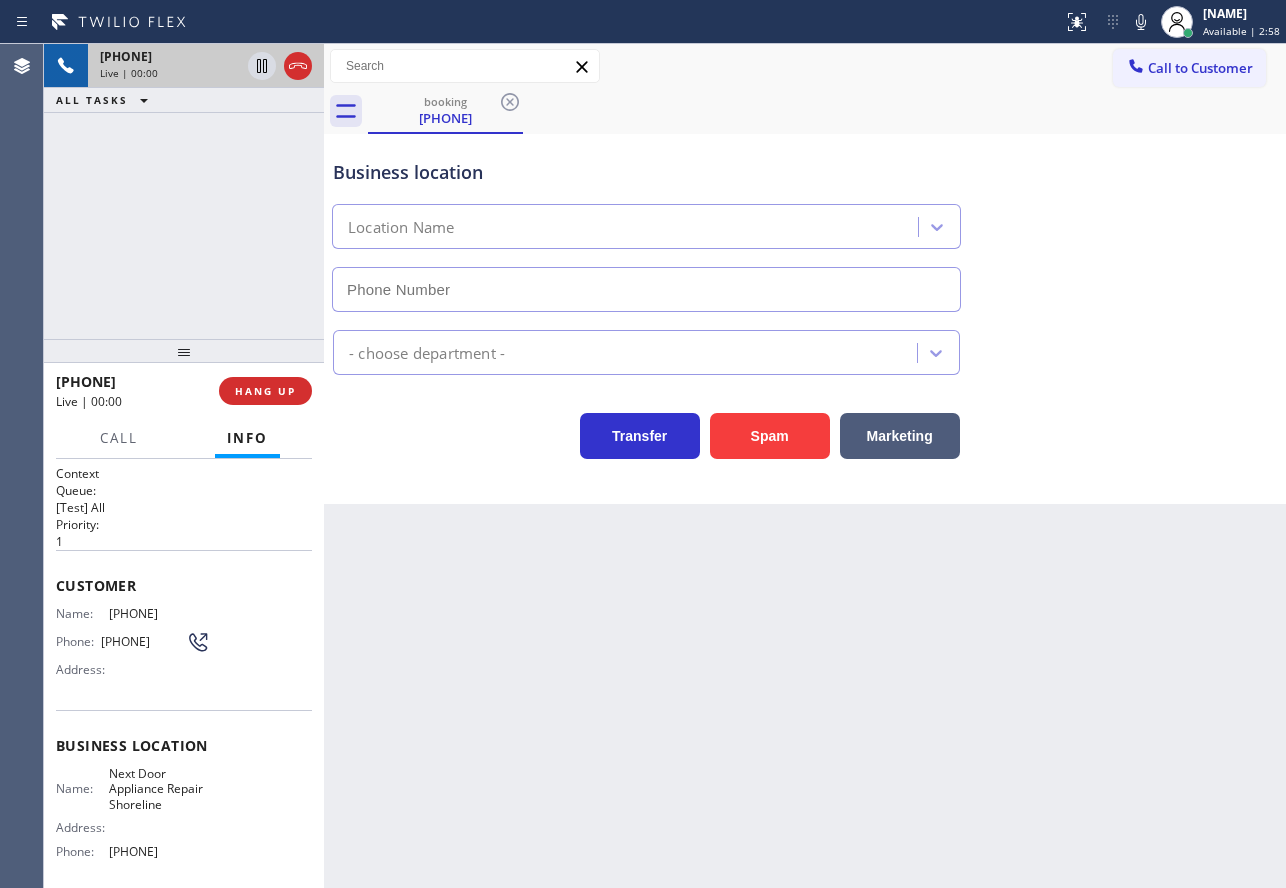 type on "[PHONE]" 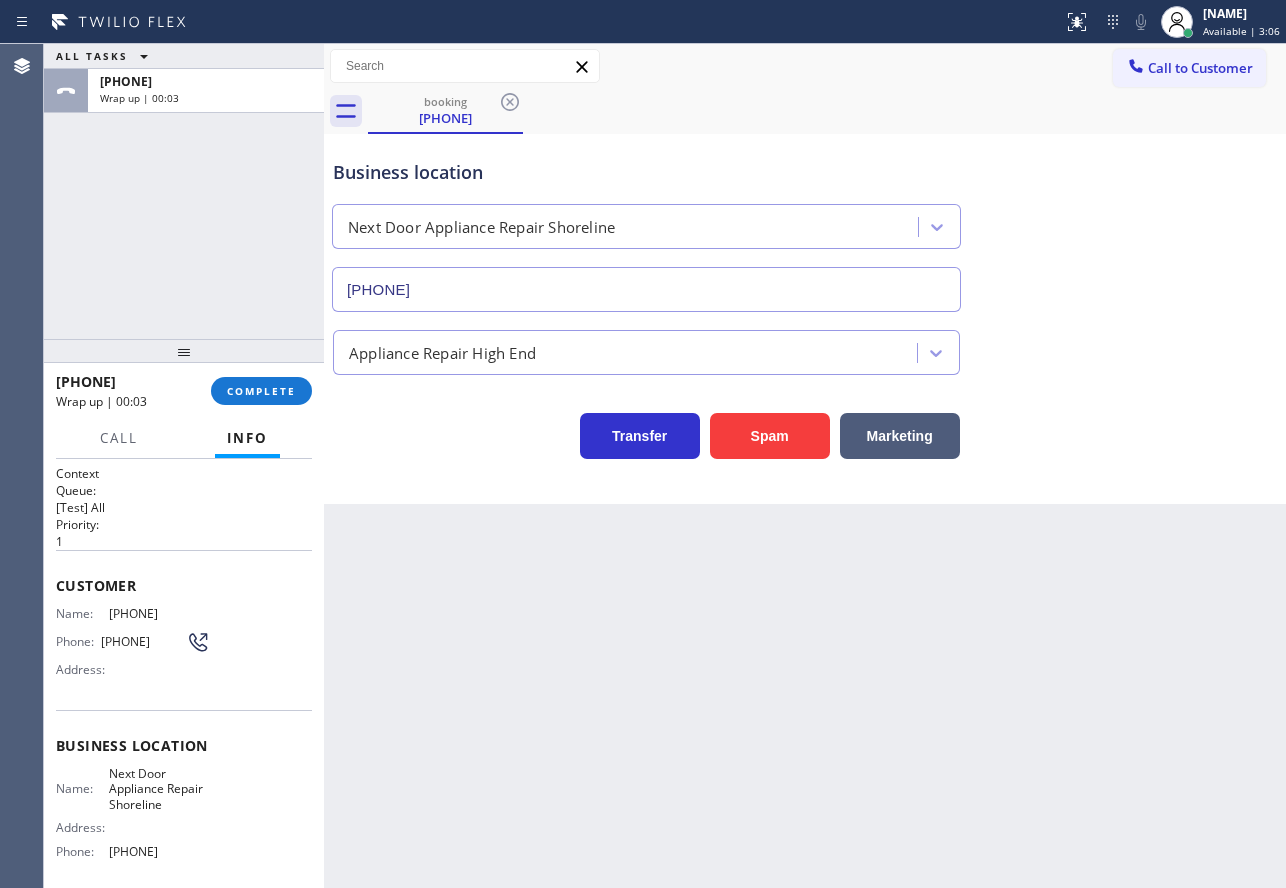 drag, startPoint x: 194, startPoint y: 863, endPoint x: 51, endPoint y: 589, distance: 309.0712 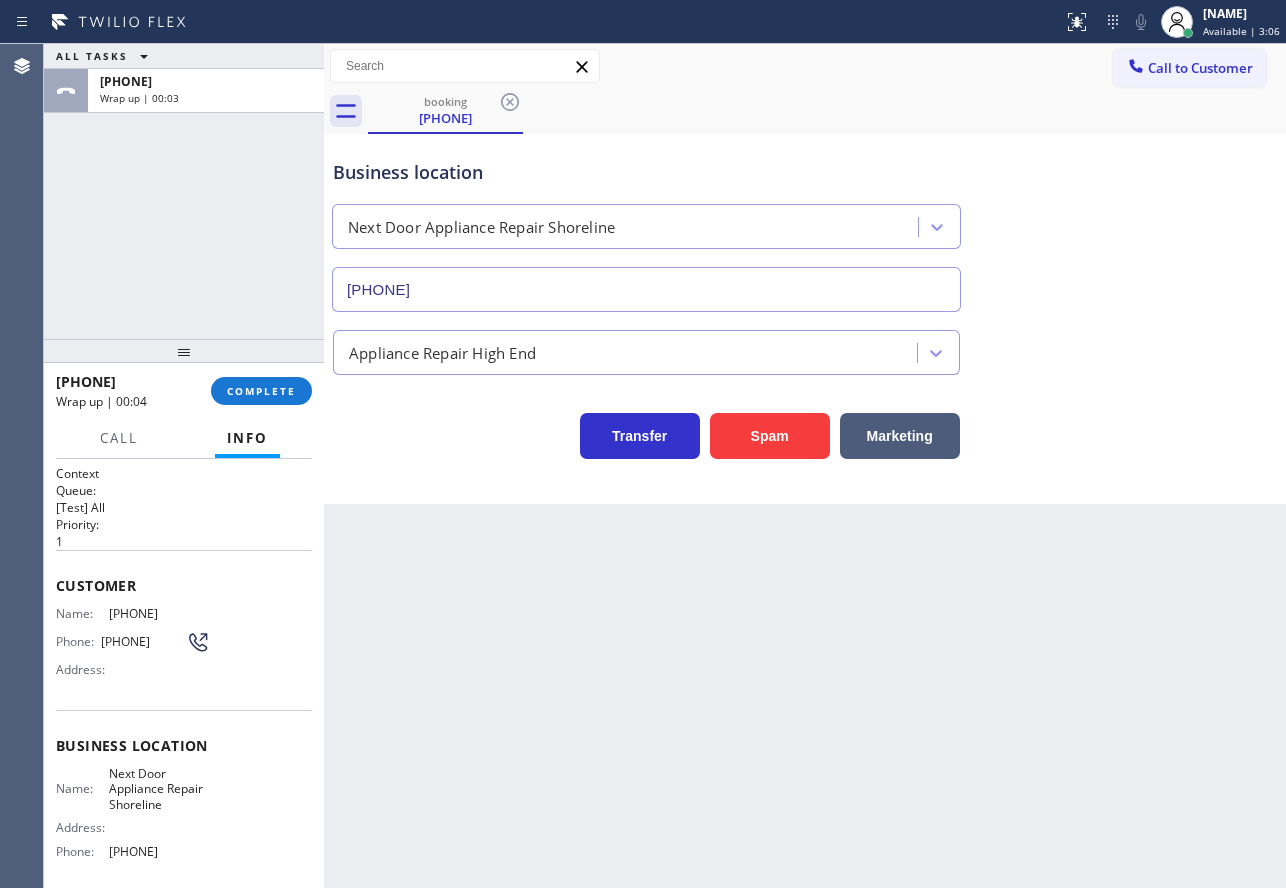 copy on "Customer Name: [PHONE] Phone: [PHONE] Address: Business location Name: Next Door Appliance Repair Shoreline Address:   Phone: [PHONE]" 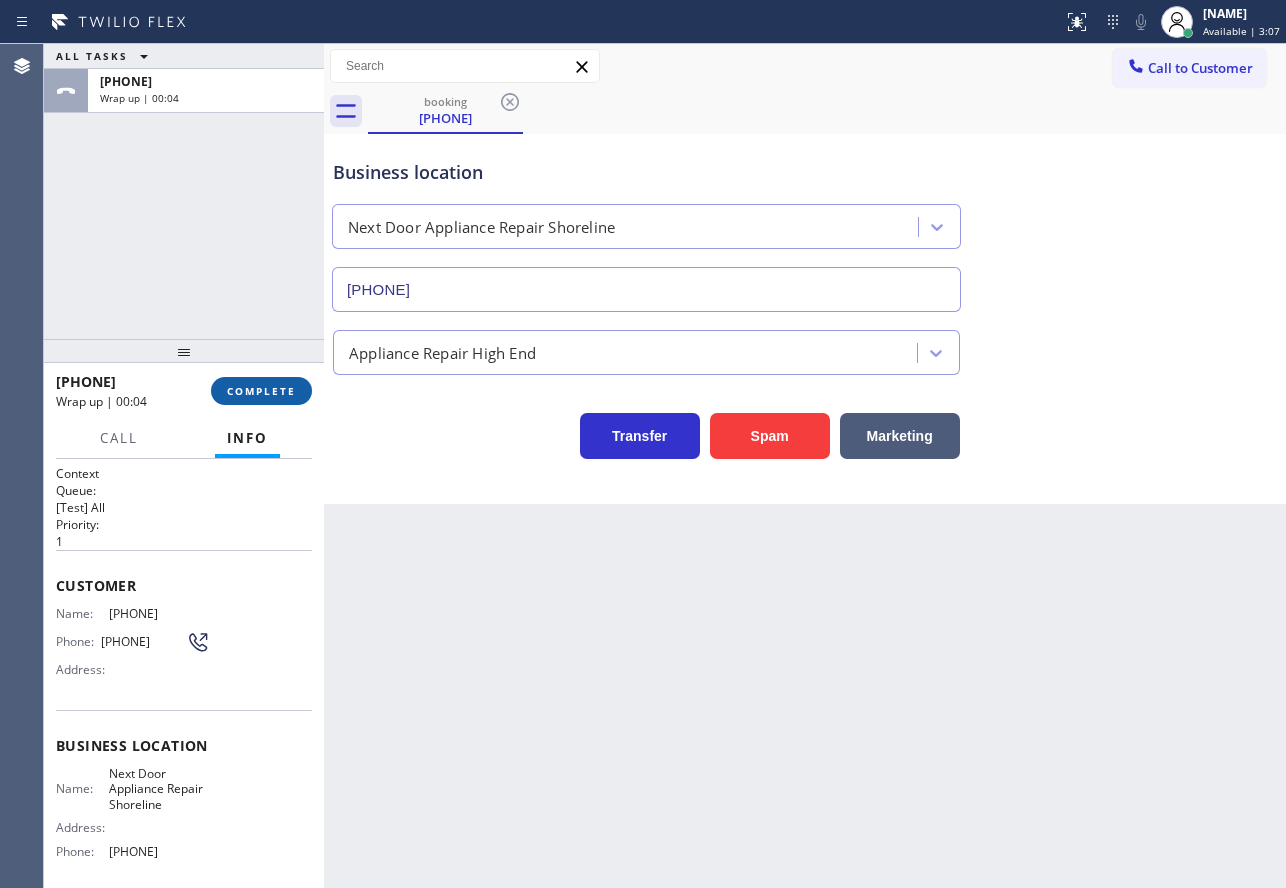 click on "COMPLETE" at bounding box center [261, 391] 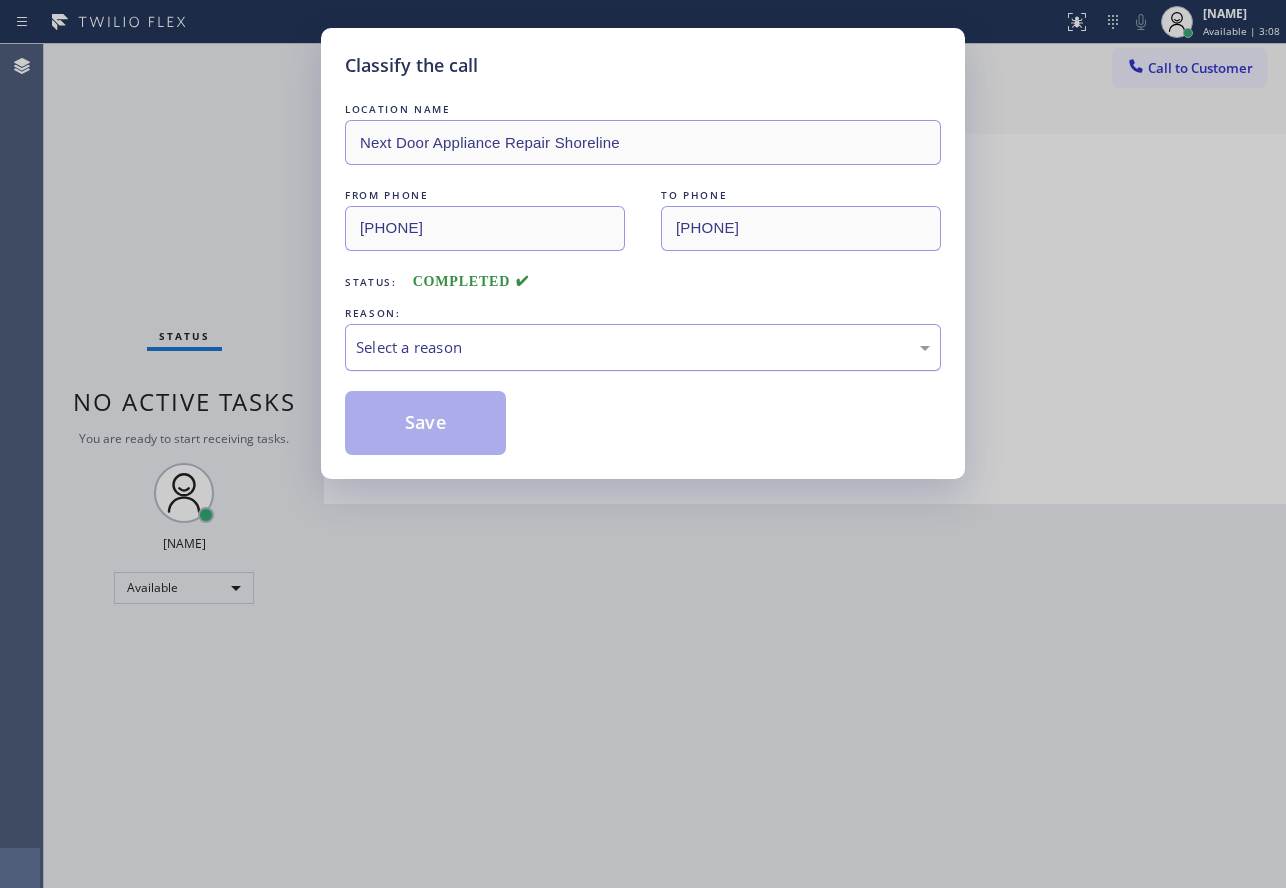 click on "Select a reason" at bounding box center (643, 347) 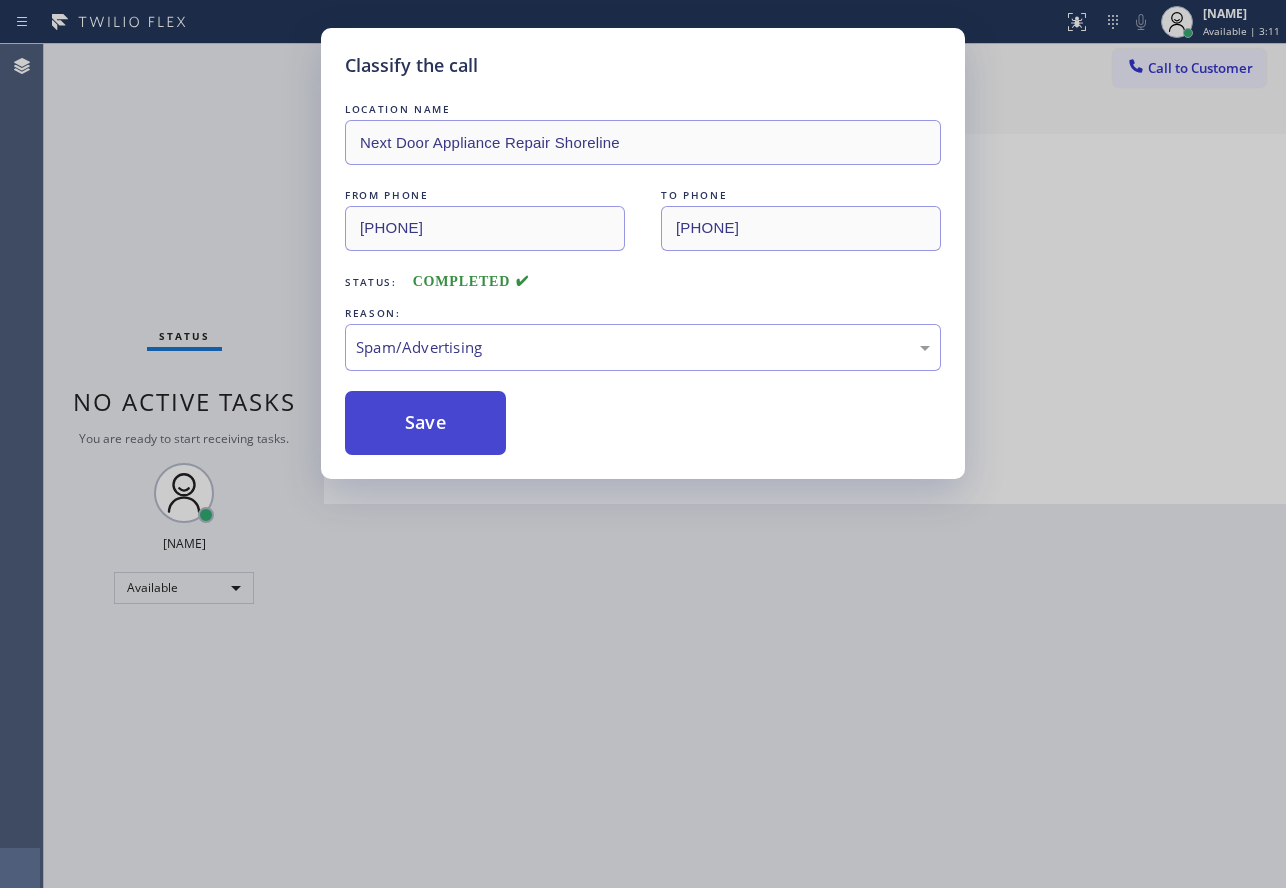 click on "Save" at bounding box center (425, 423) 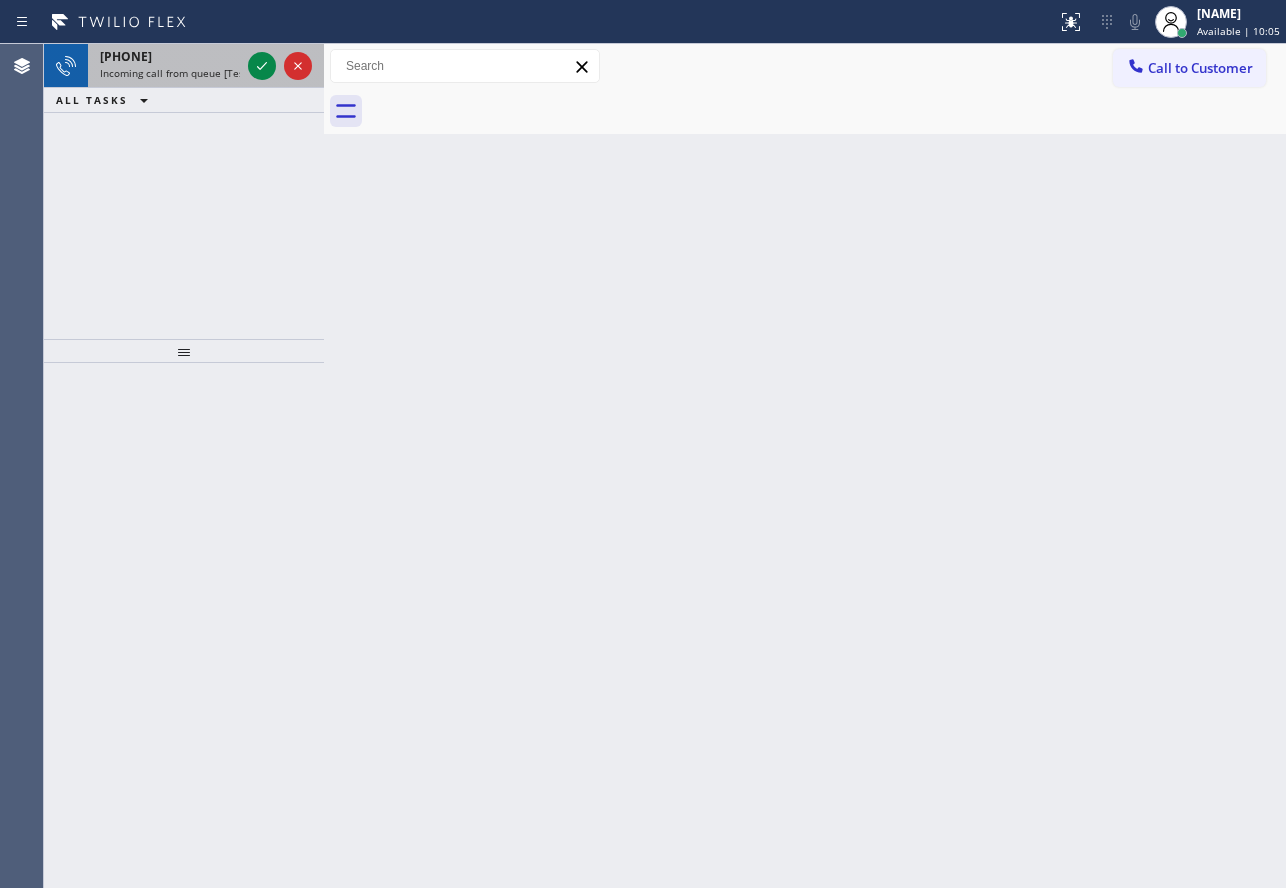 click on "Incoming call from queue [Test] All" at bounding box center (183, 73) 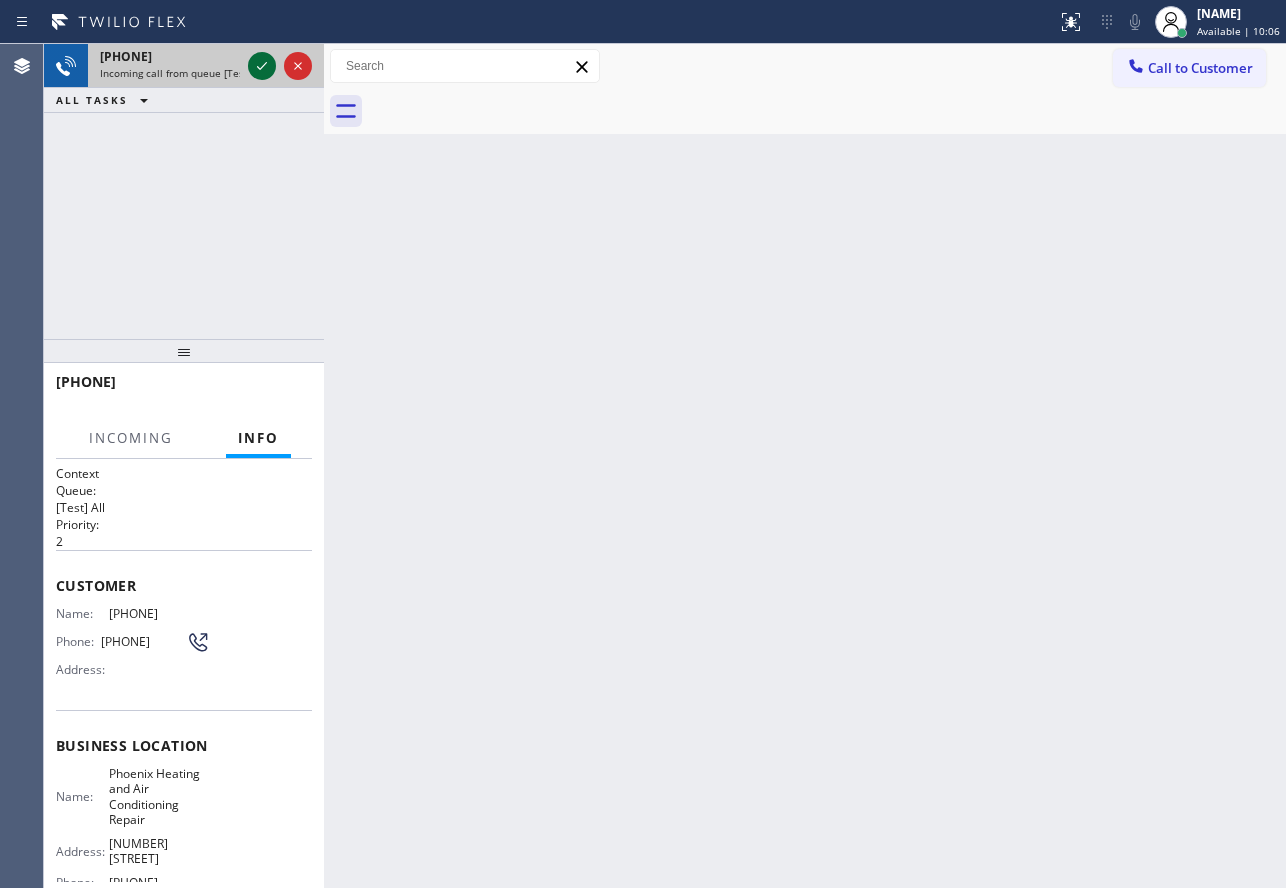 click 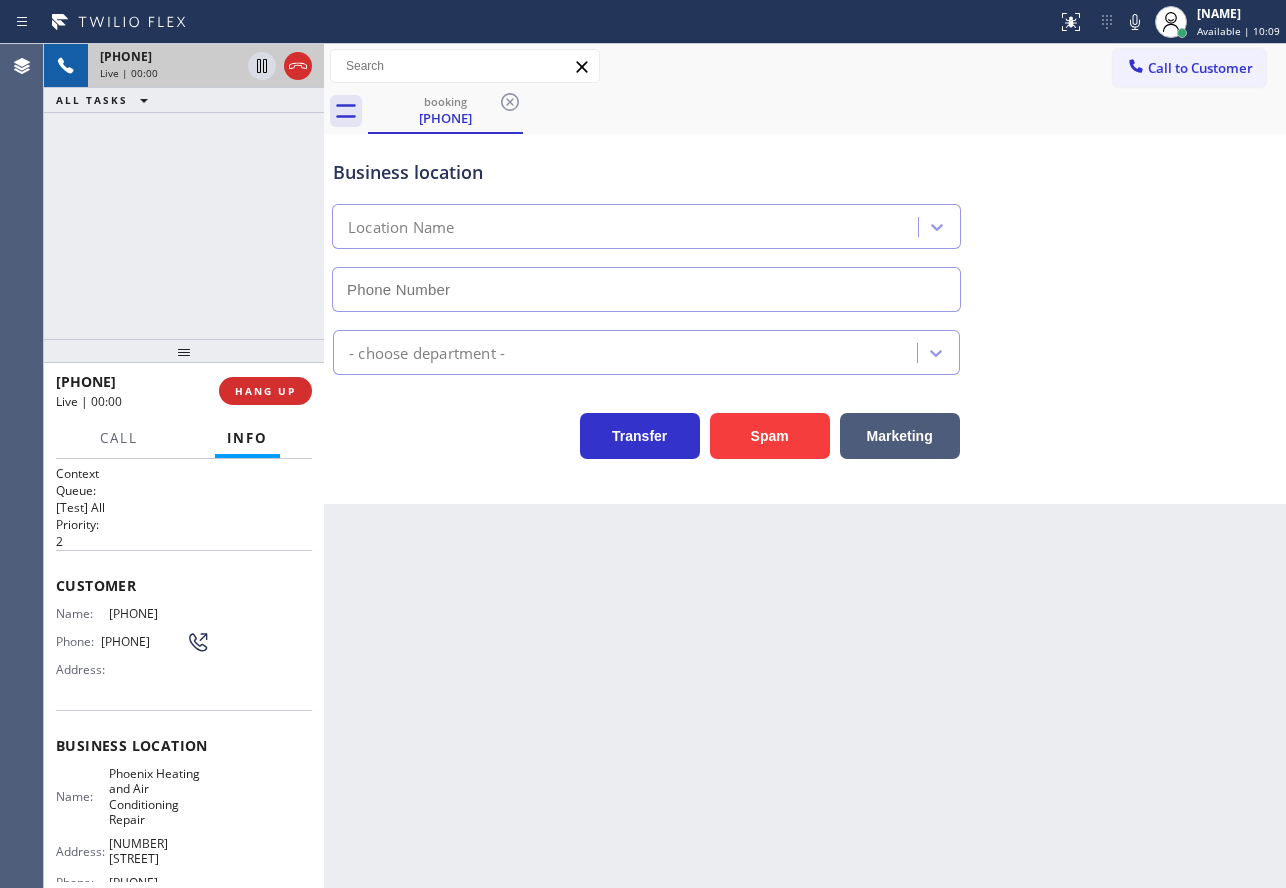 click 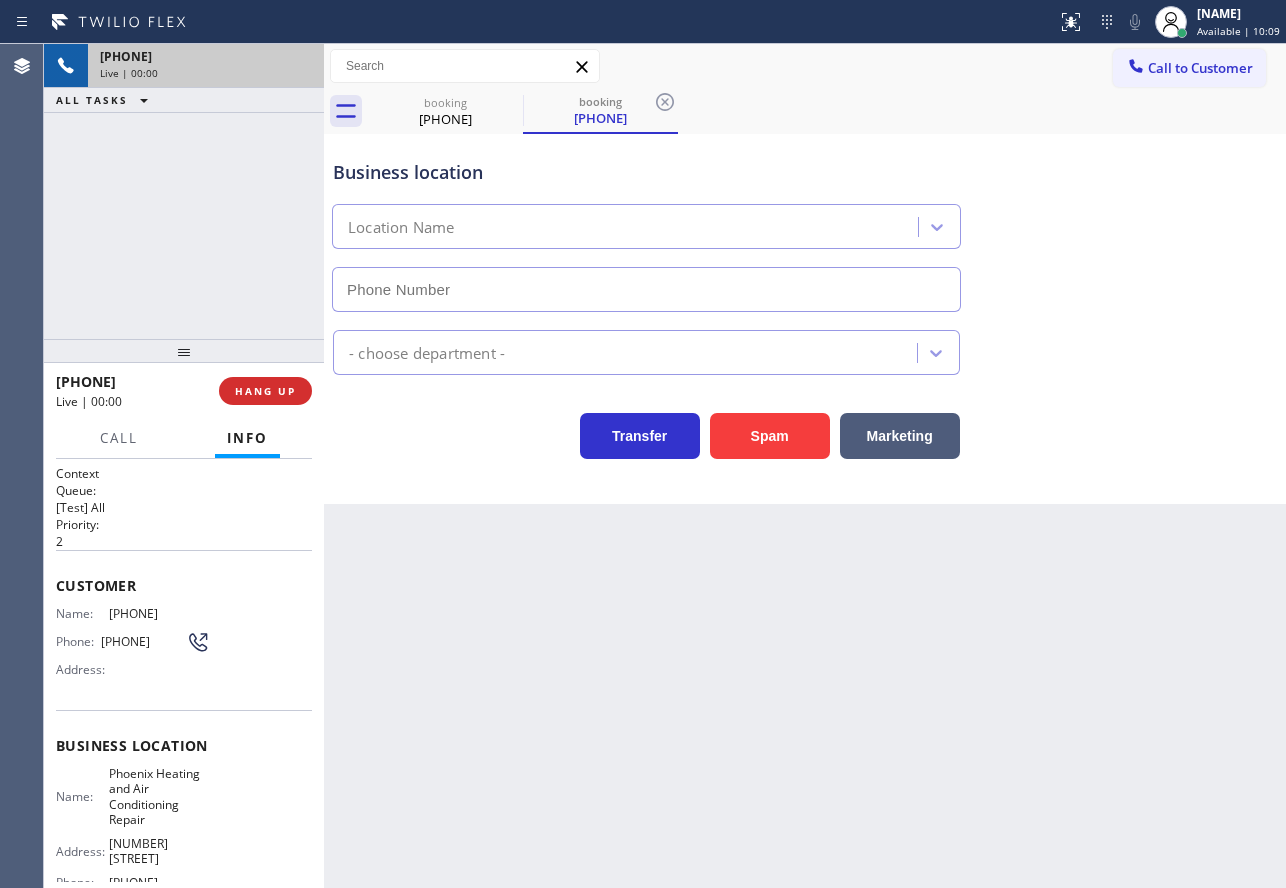 type on "[PHONE]" 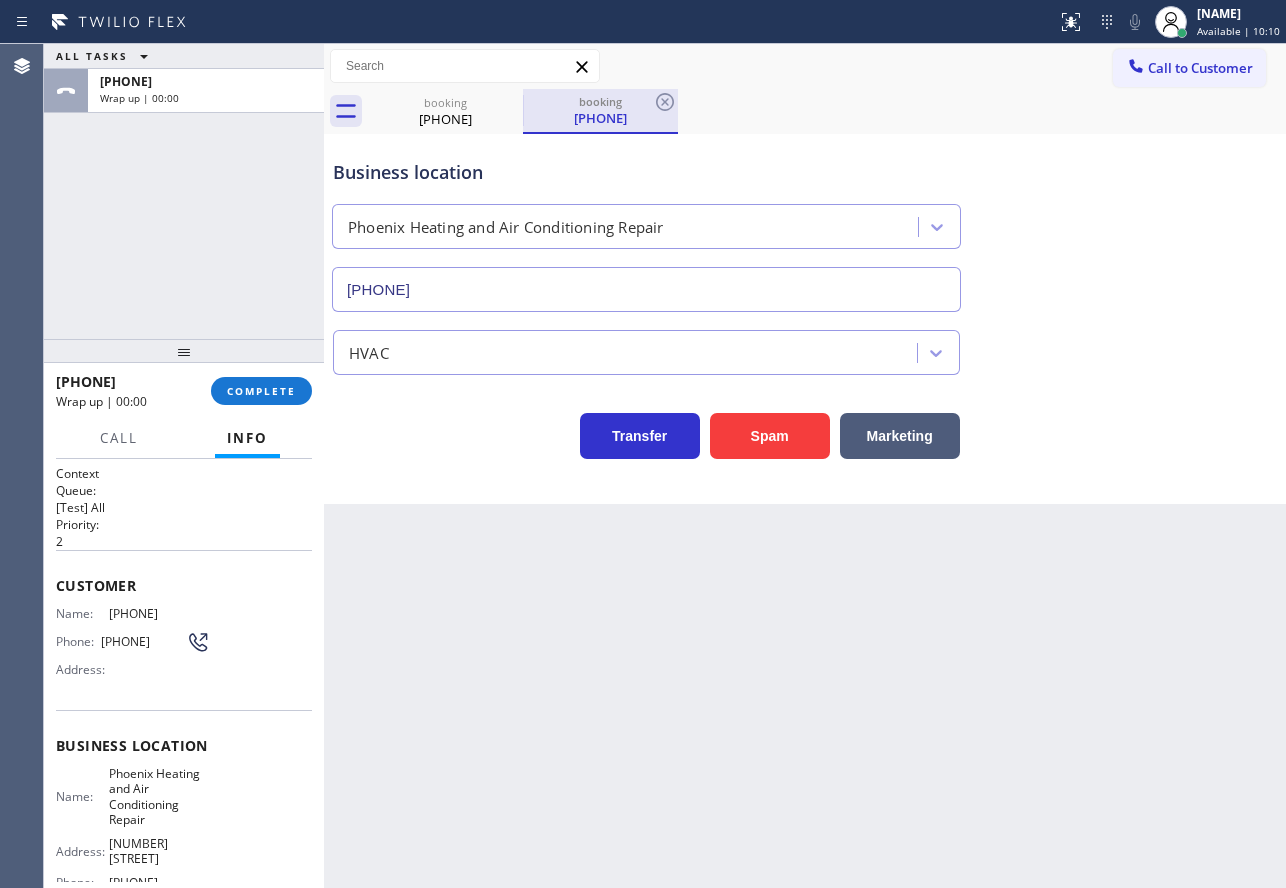 click on "booking [PHONE]" at bounding box center [600, 110] 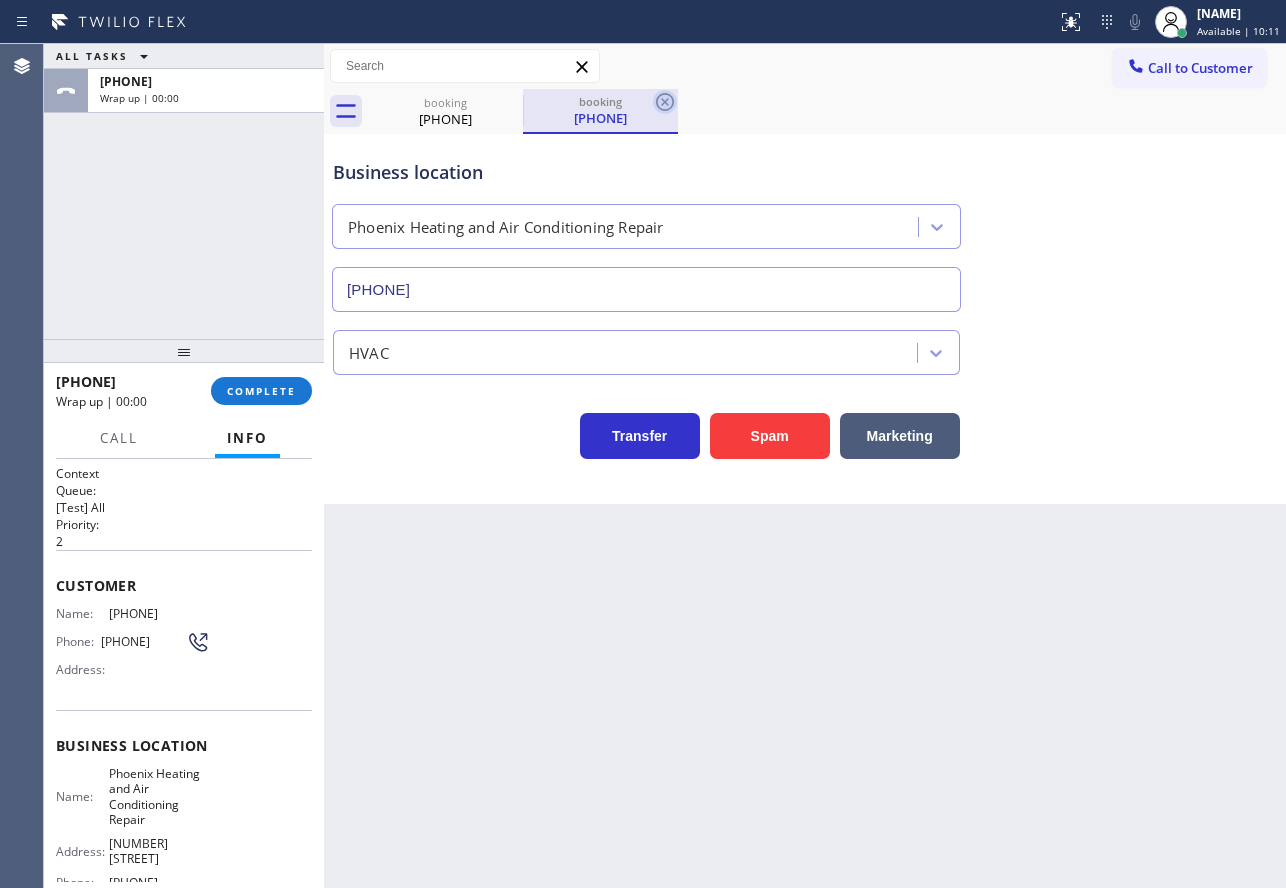 click 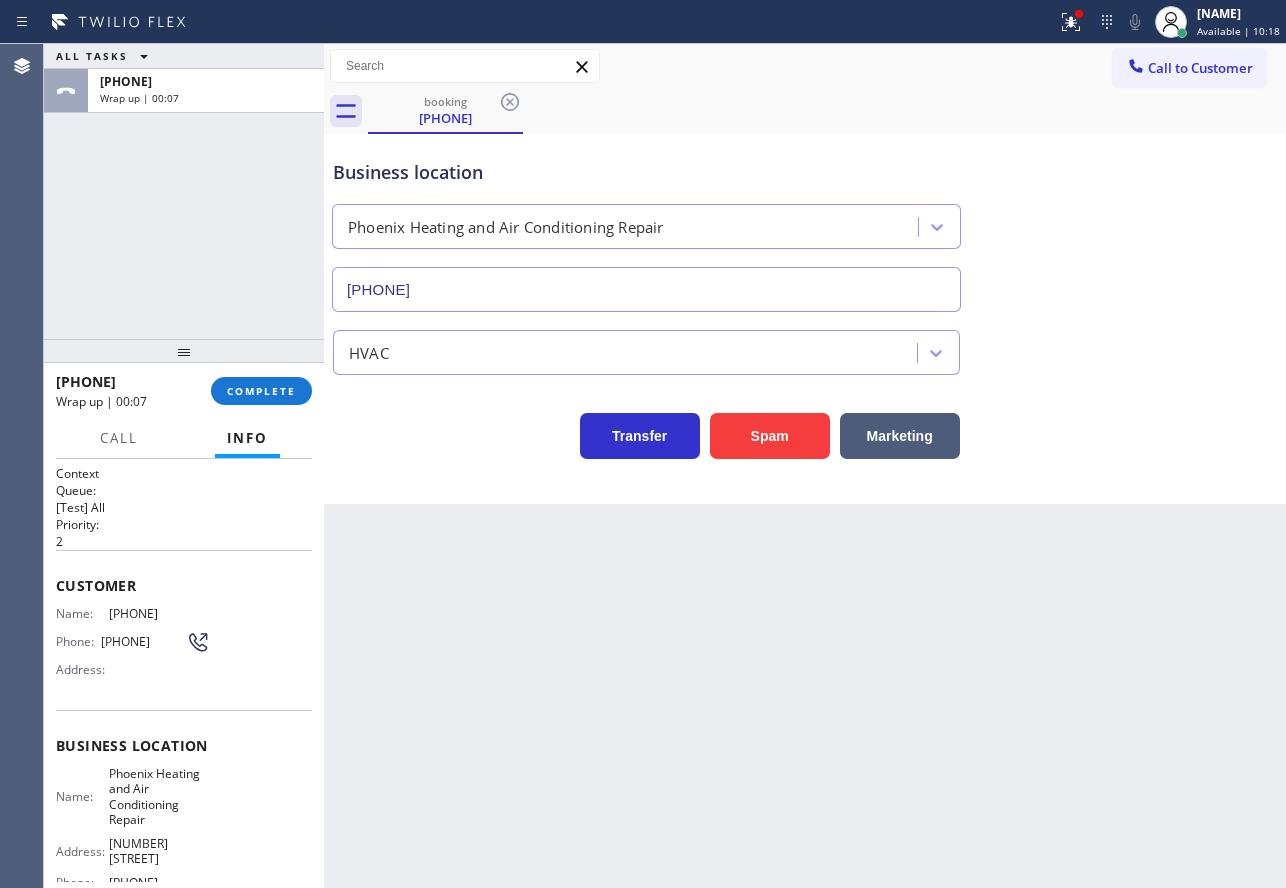 click on "[PHONE] Wrap up | 00:07 COMPLETE" at bounding box center [184, 391] 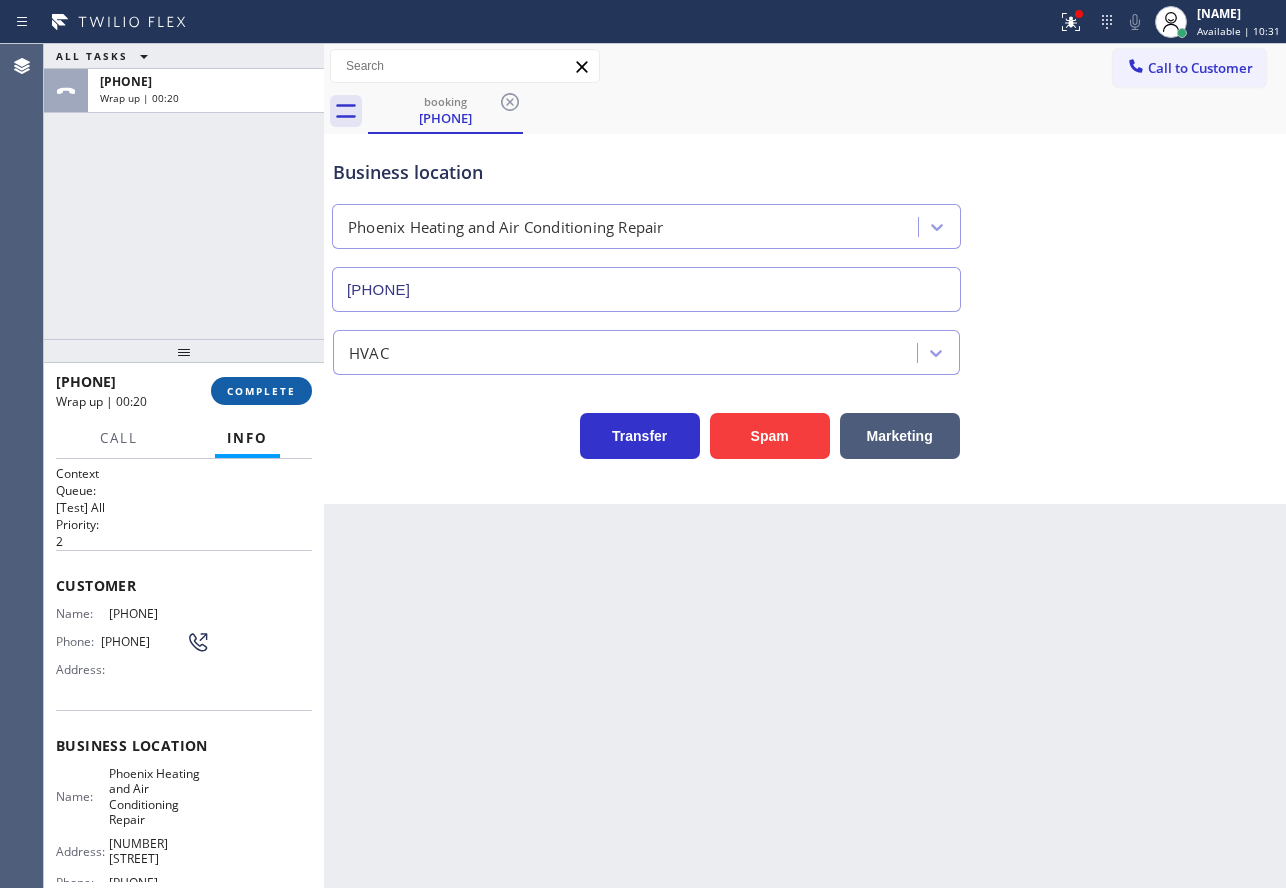click on "COMPLETE" at bounding box center [261, 391] 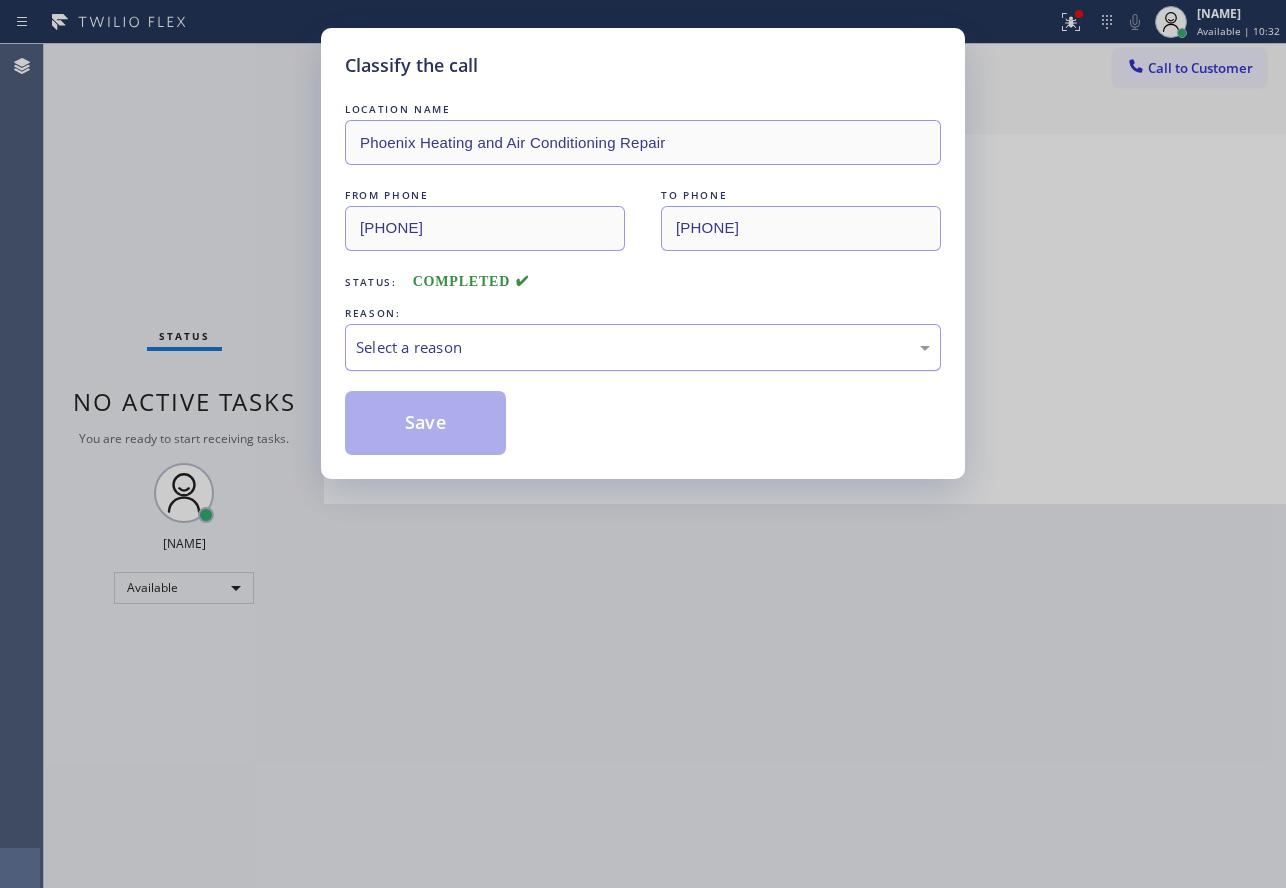 click on "Select a reason" at bounding box center (643, 347) 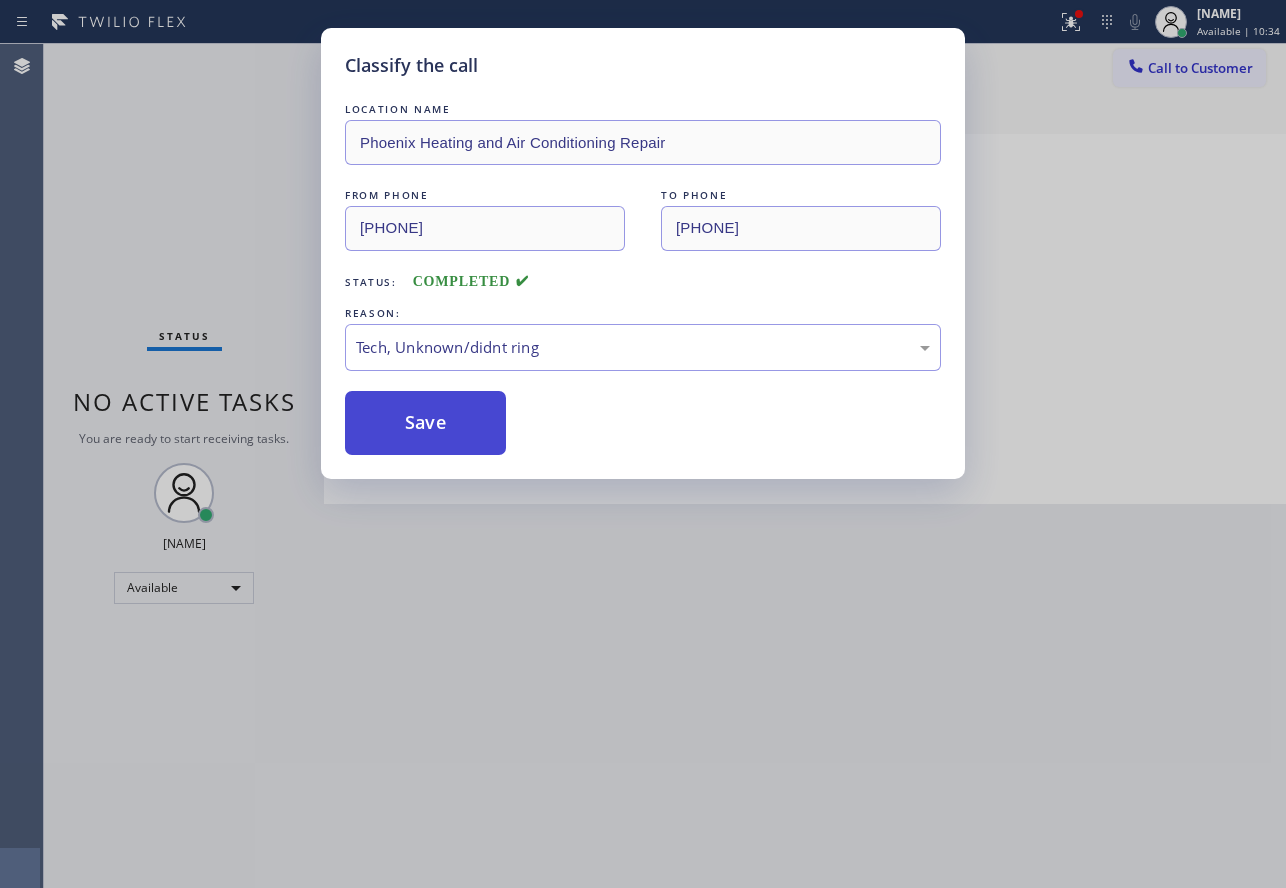 click on "Save" at bounding box center [425, 423] 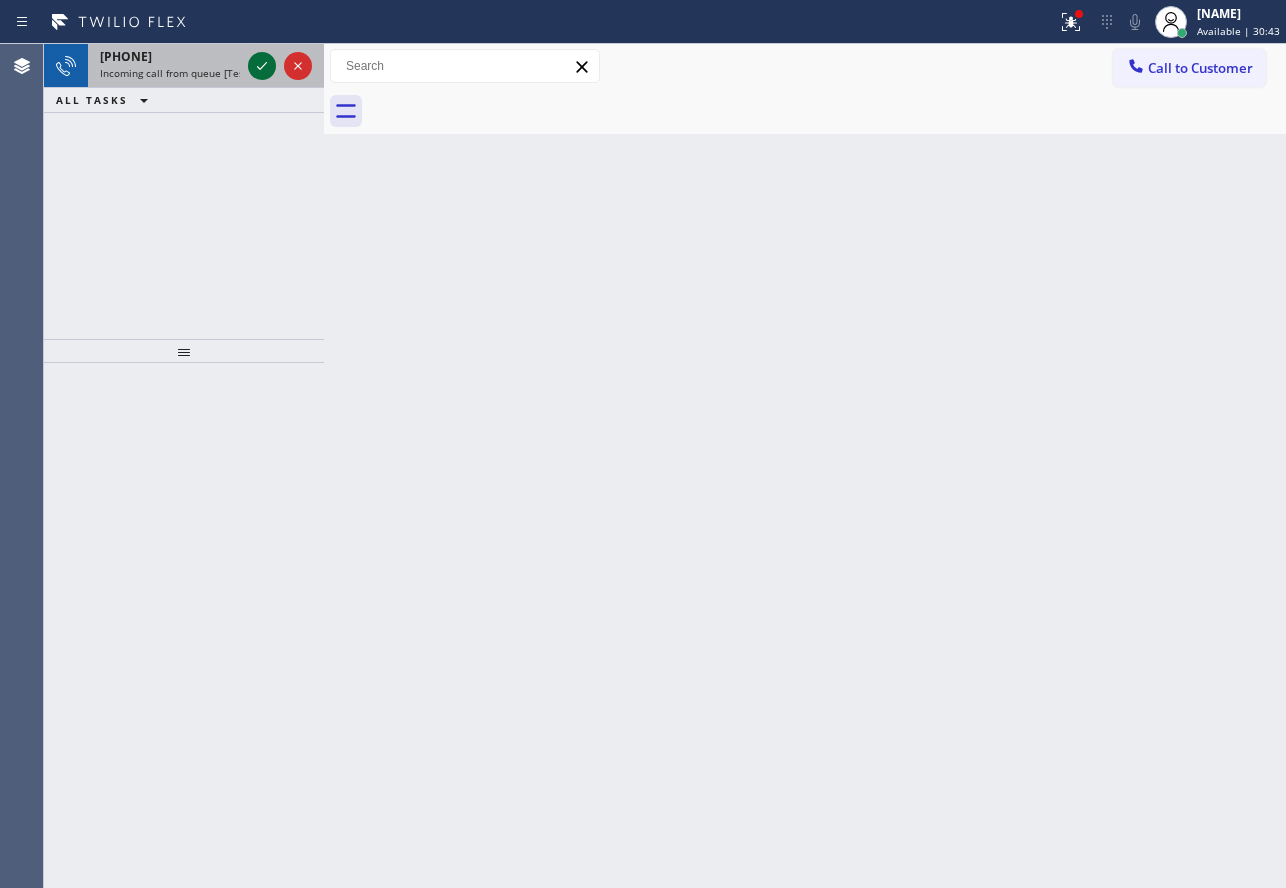 click 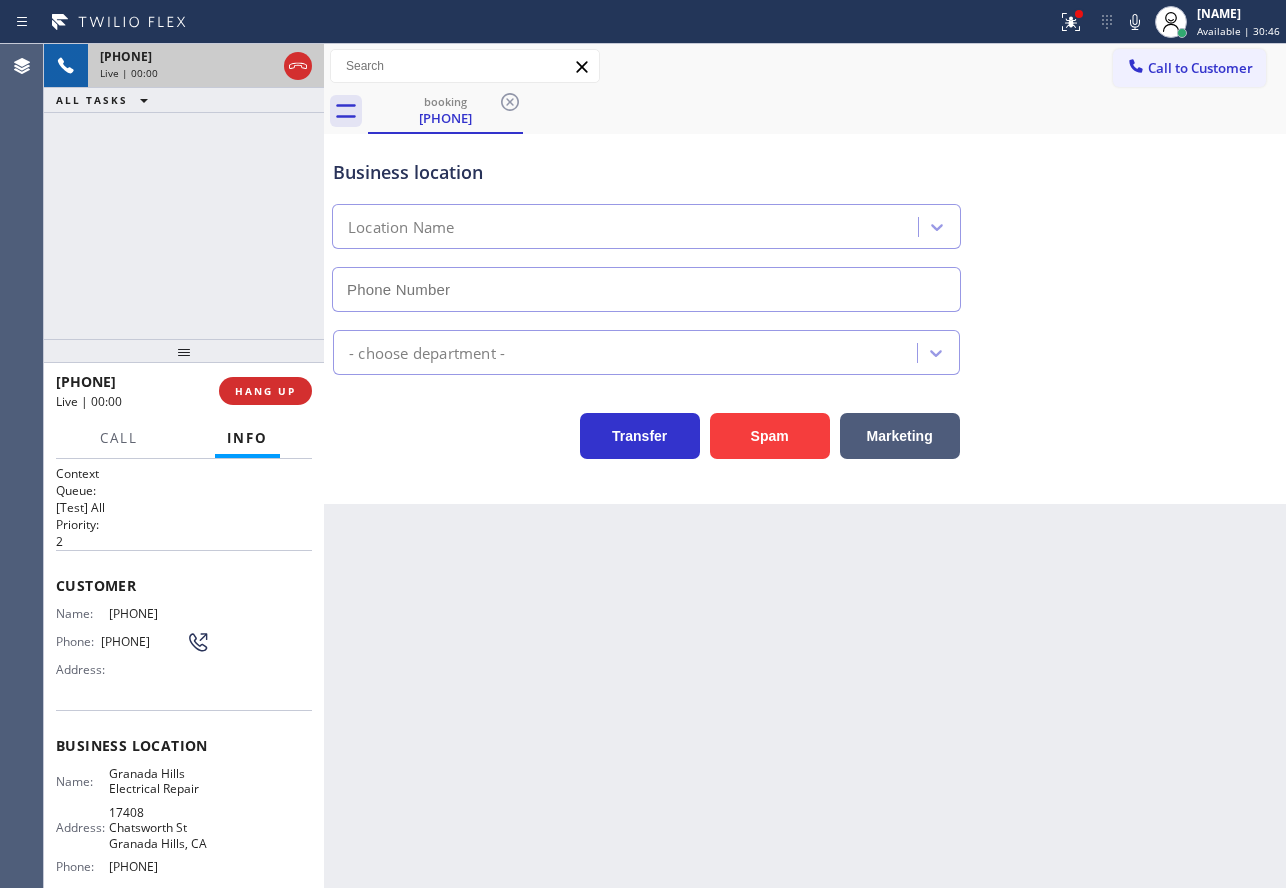 type on "[PHONE]" 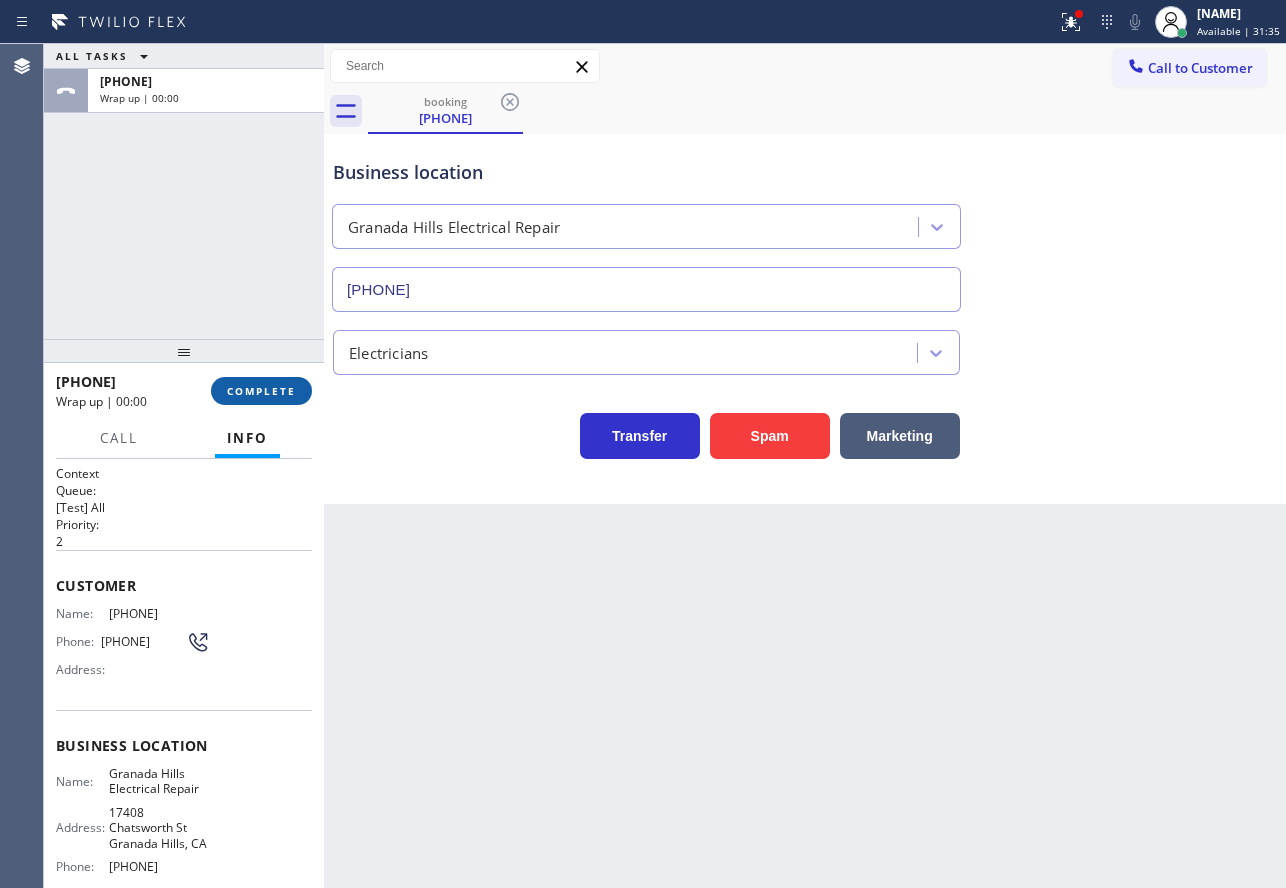 click on "COMPLETE" at bounding box center (261, 391) 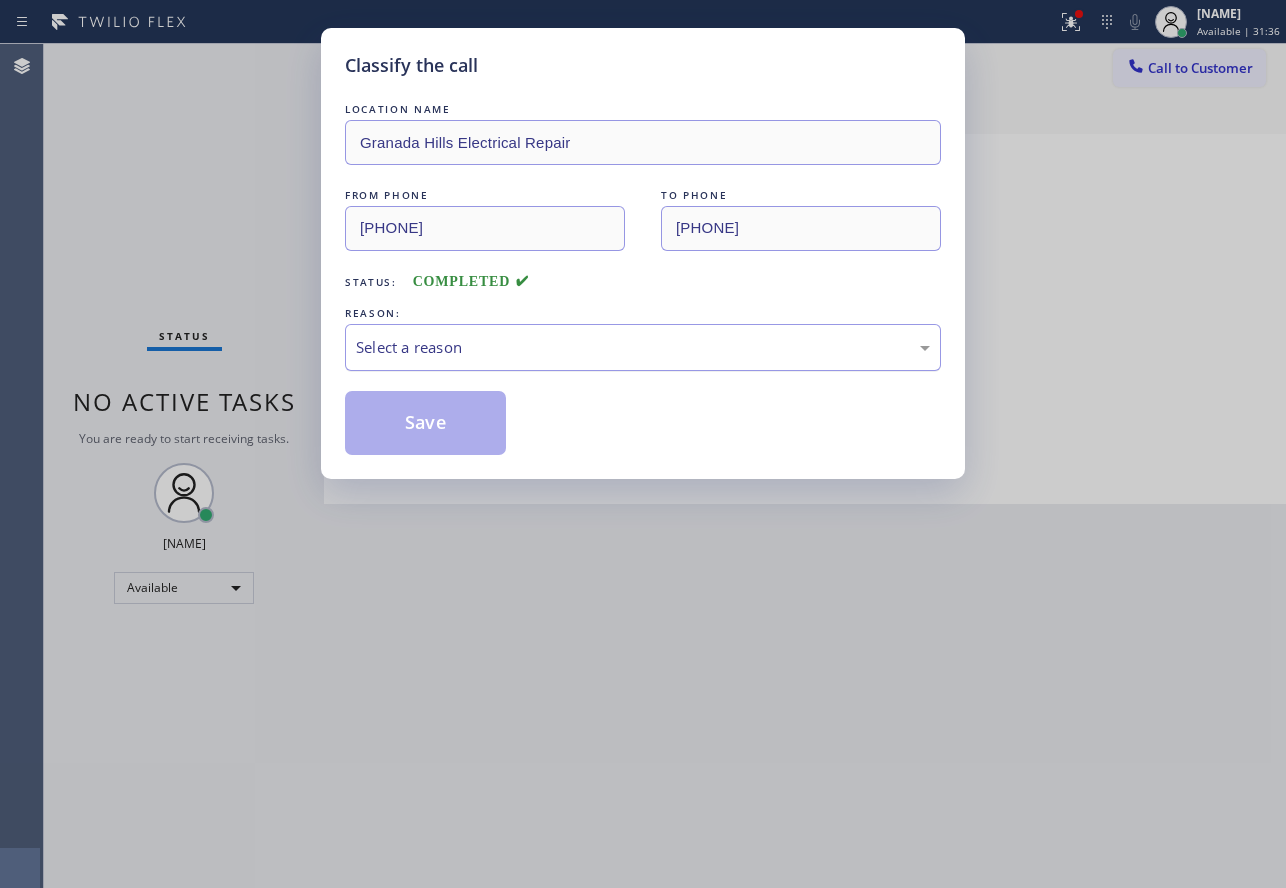 click on "Select a reason" at bounding box center (643, 347) 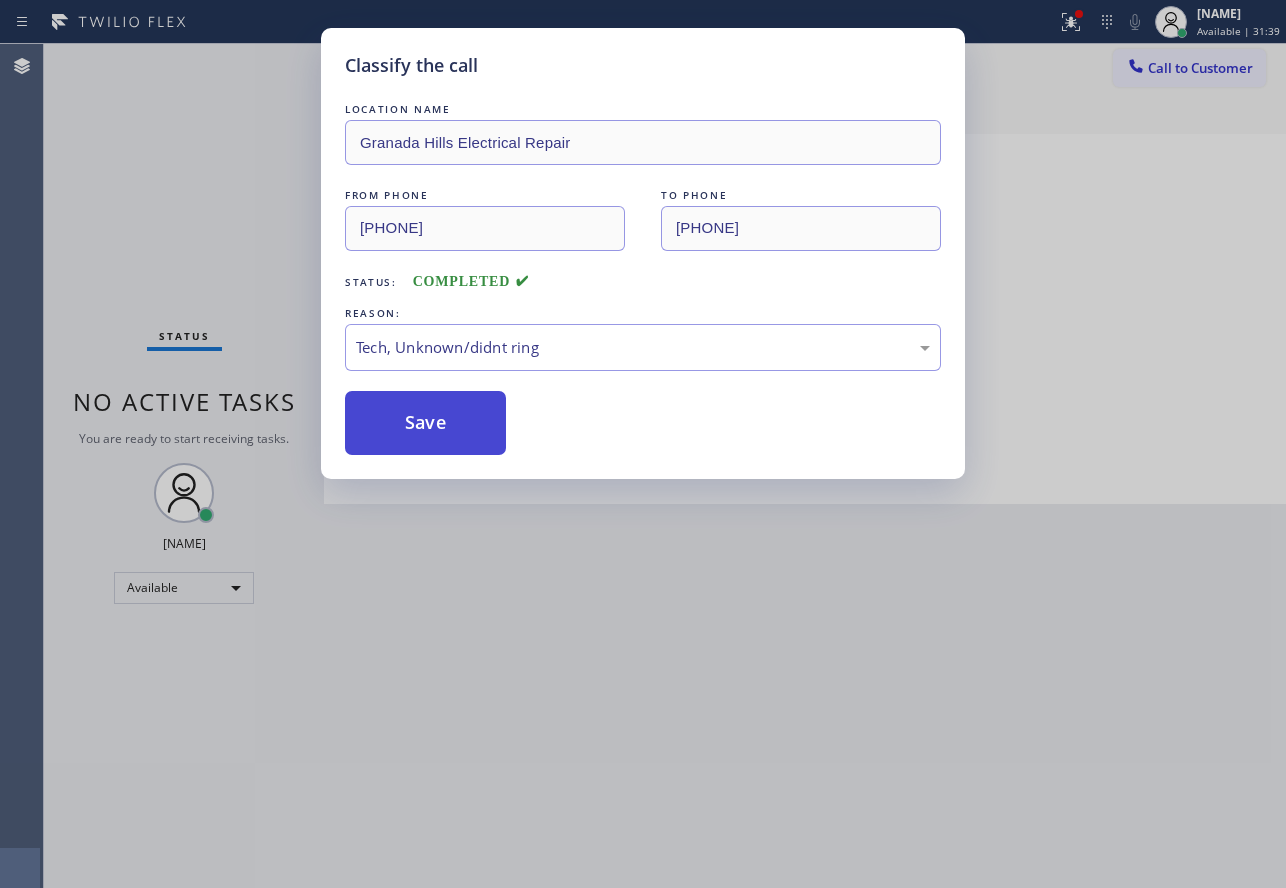 click on "Save" at bounding box center (425, 423) 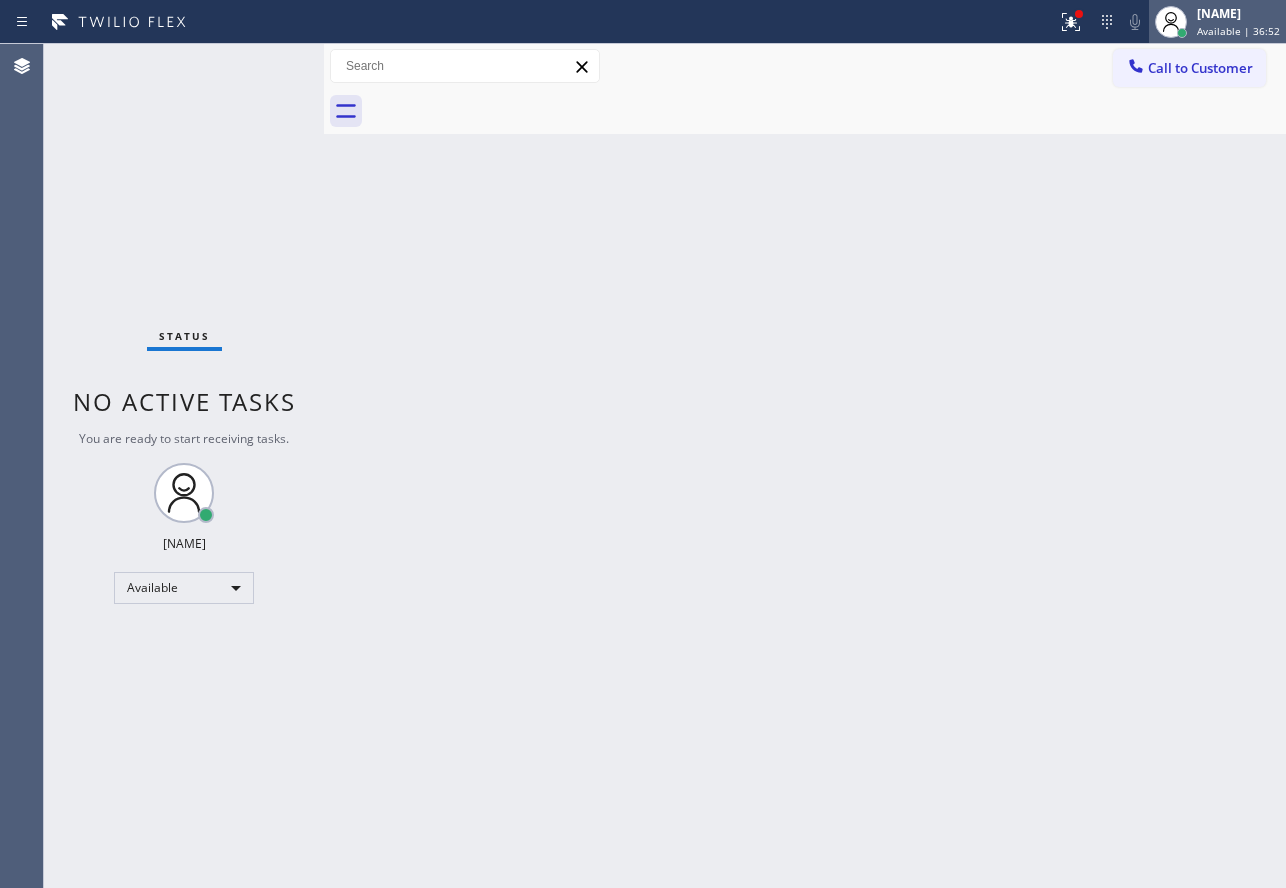 click on "[NAME]" at bounding box center (1238, 13) 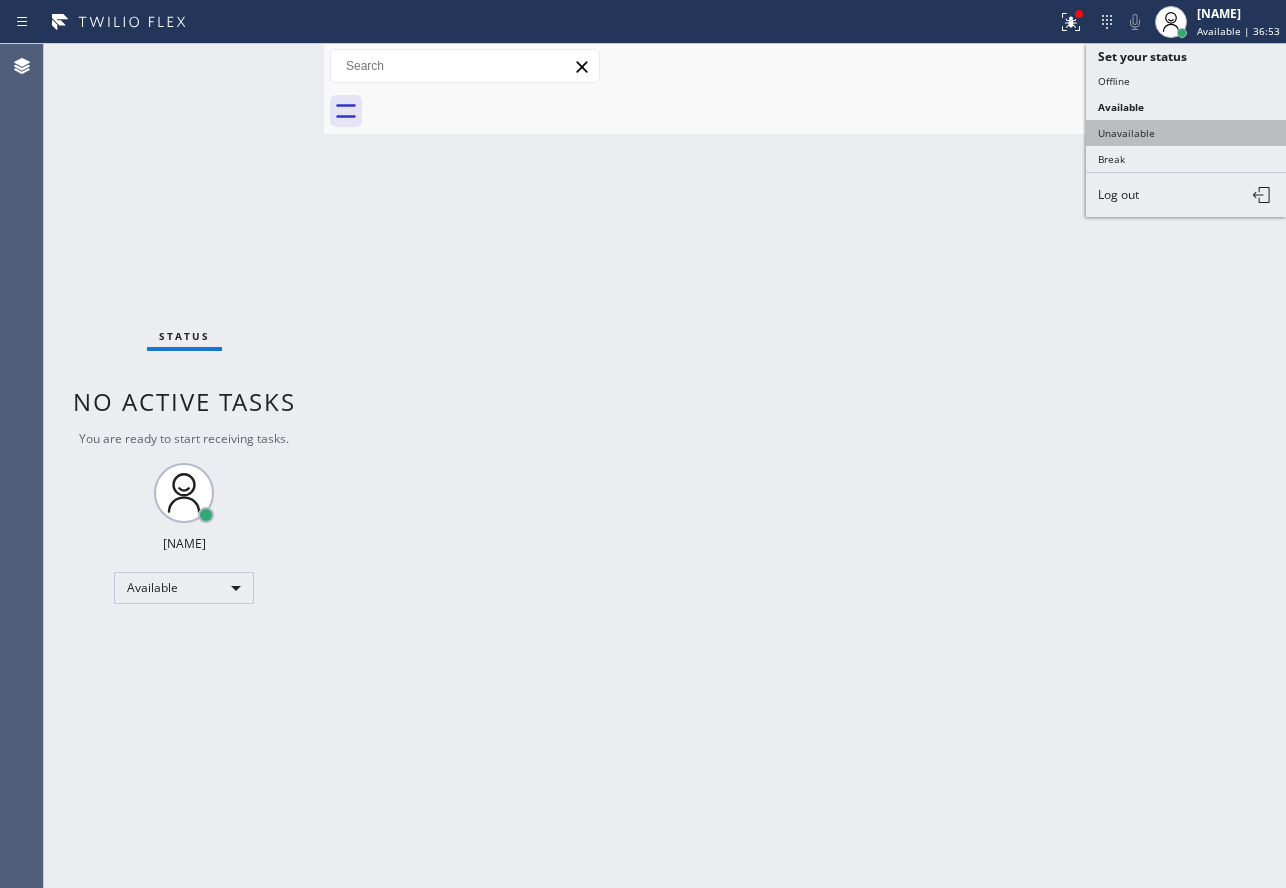 click on "Unavailable" at bounding box center [1186, 133] 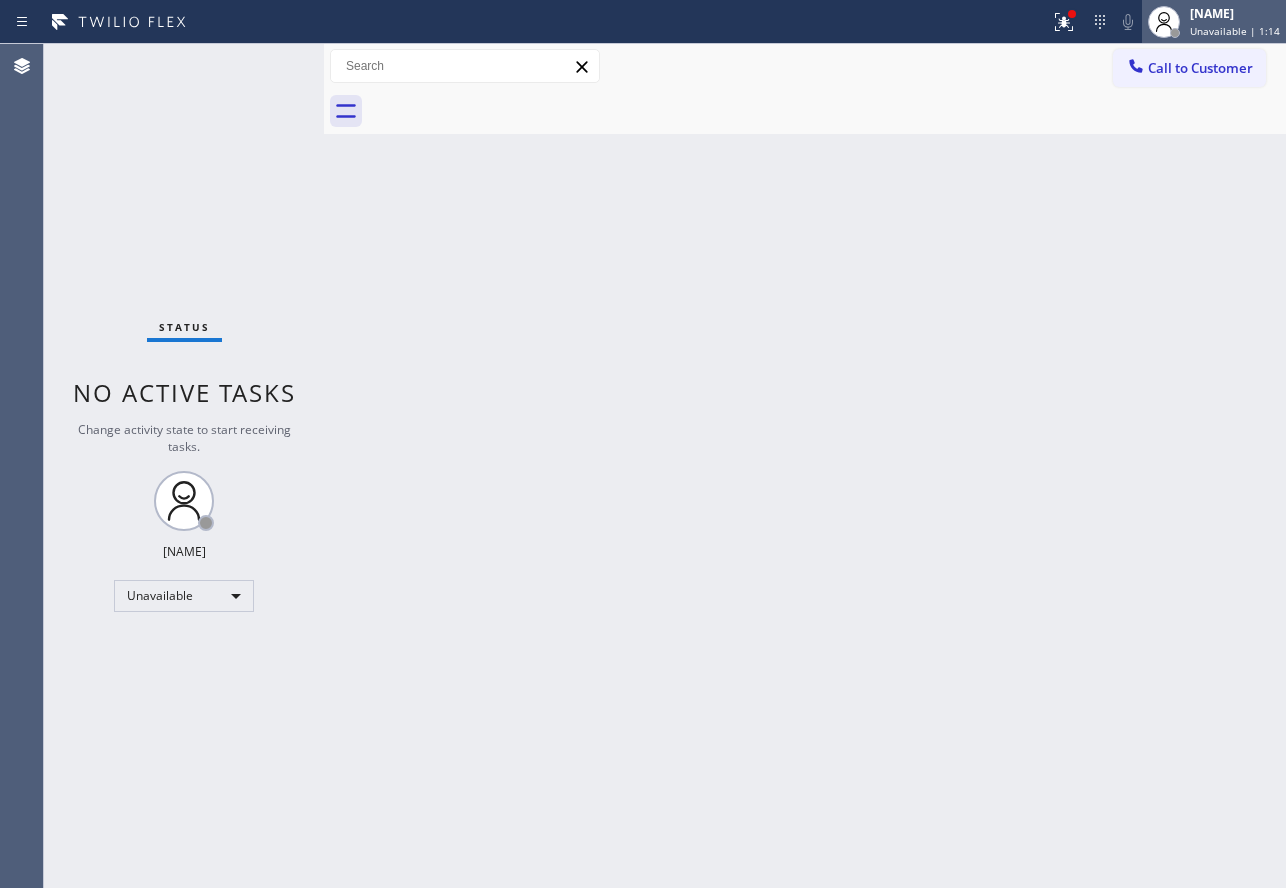 click on "Unavailable | 1:14" at bounding box center [1235, 31] 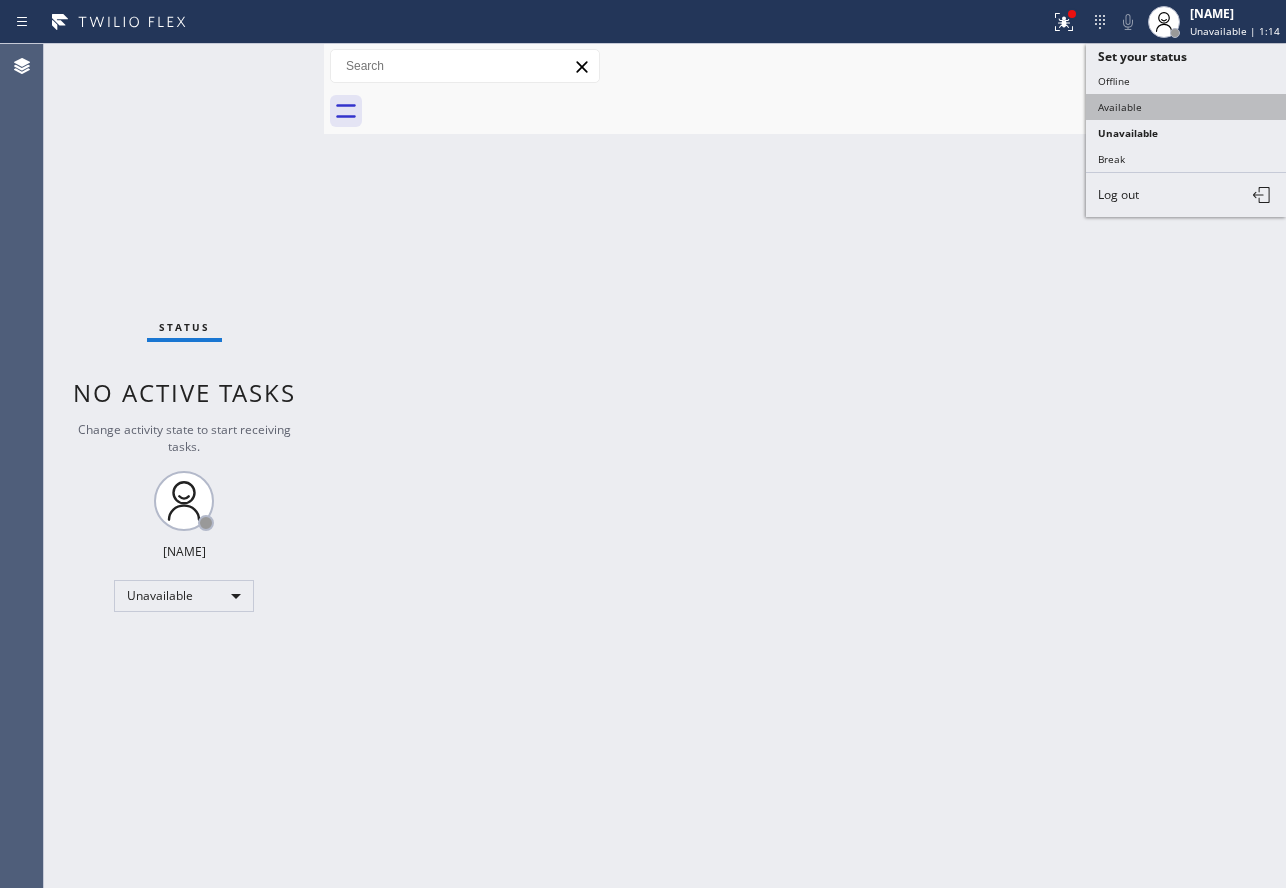 click on "Available" at bounding box center [1186, 107] 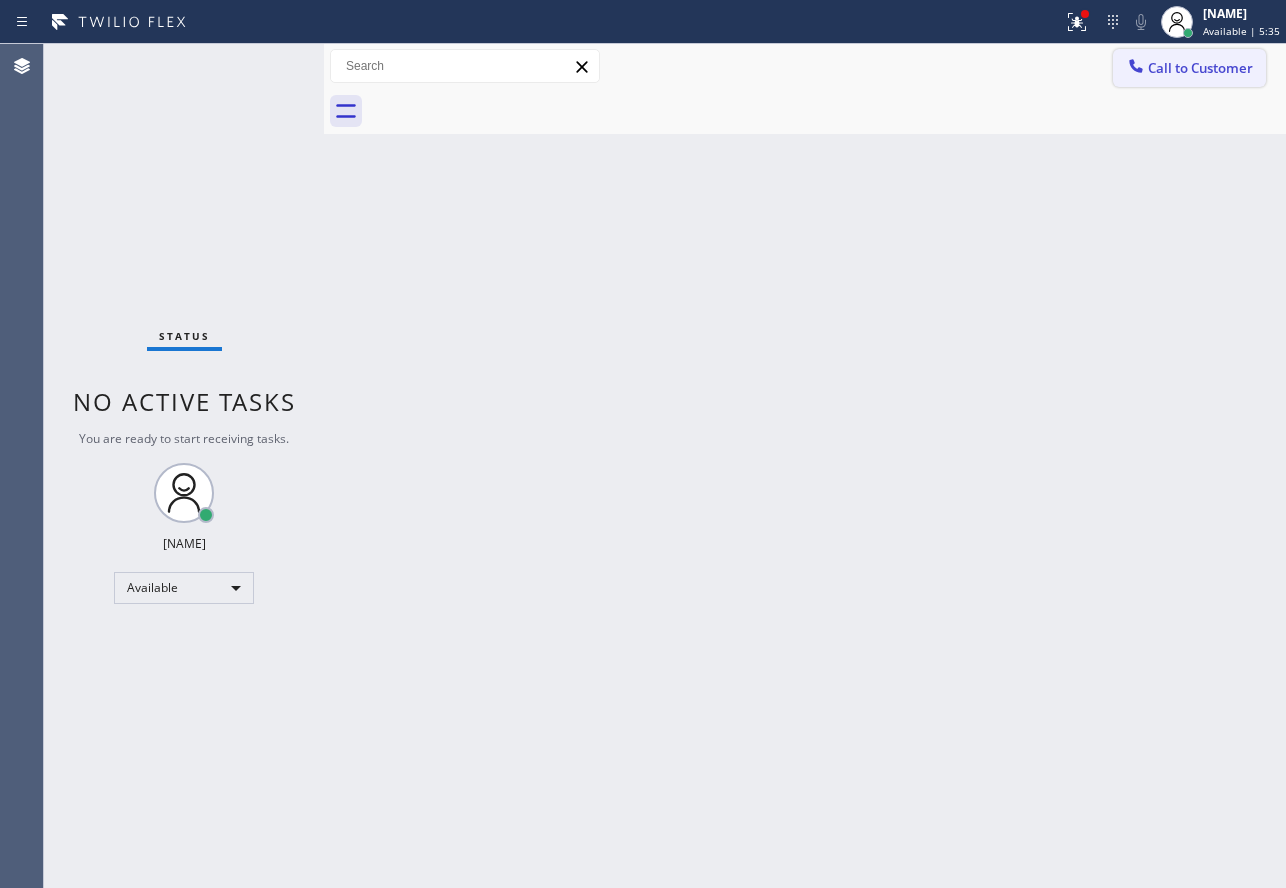 click on "Call to Customer" at bounding box center (1200, 68) 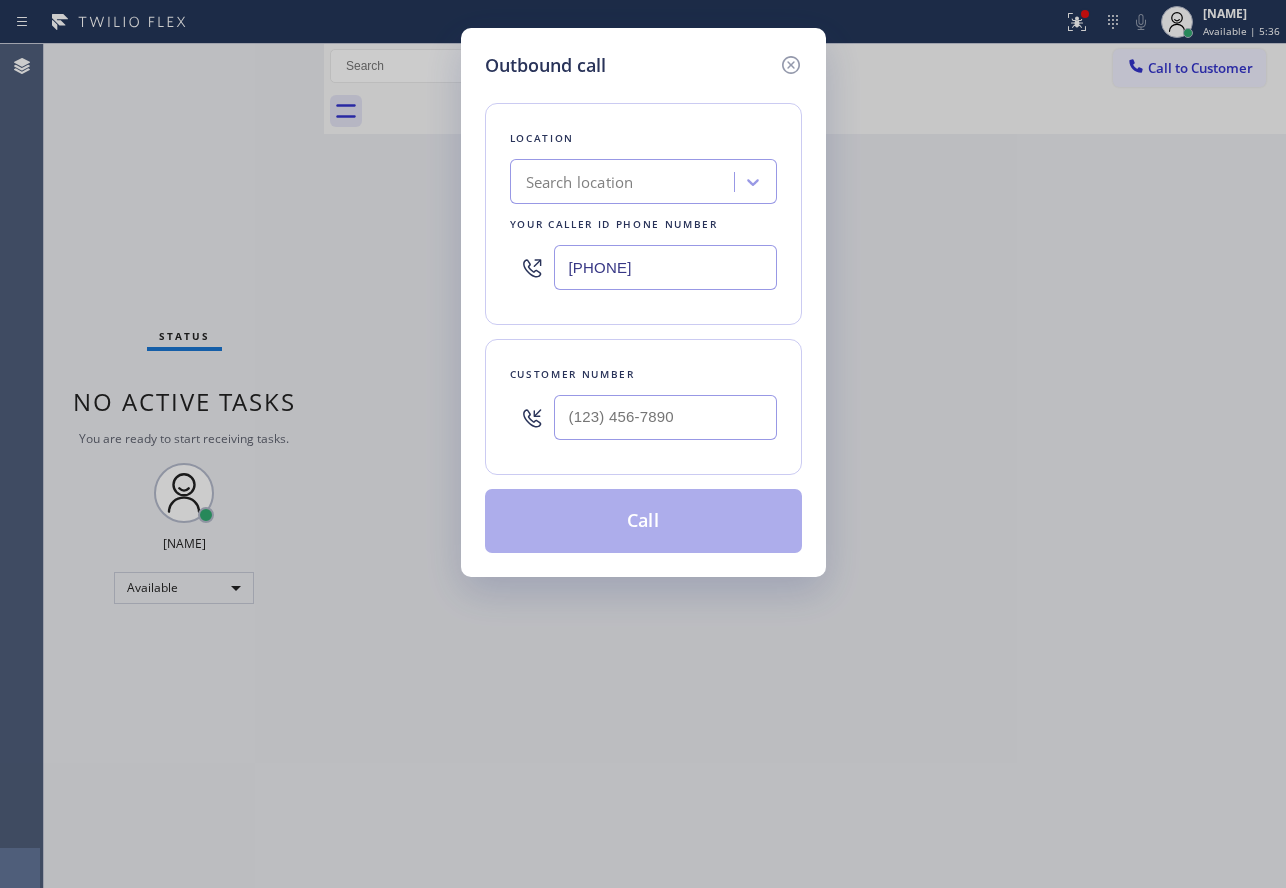 click on "Search location" at bounding box center [625, 182] 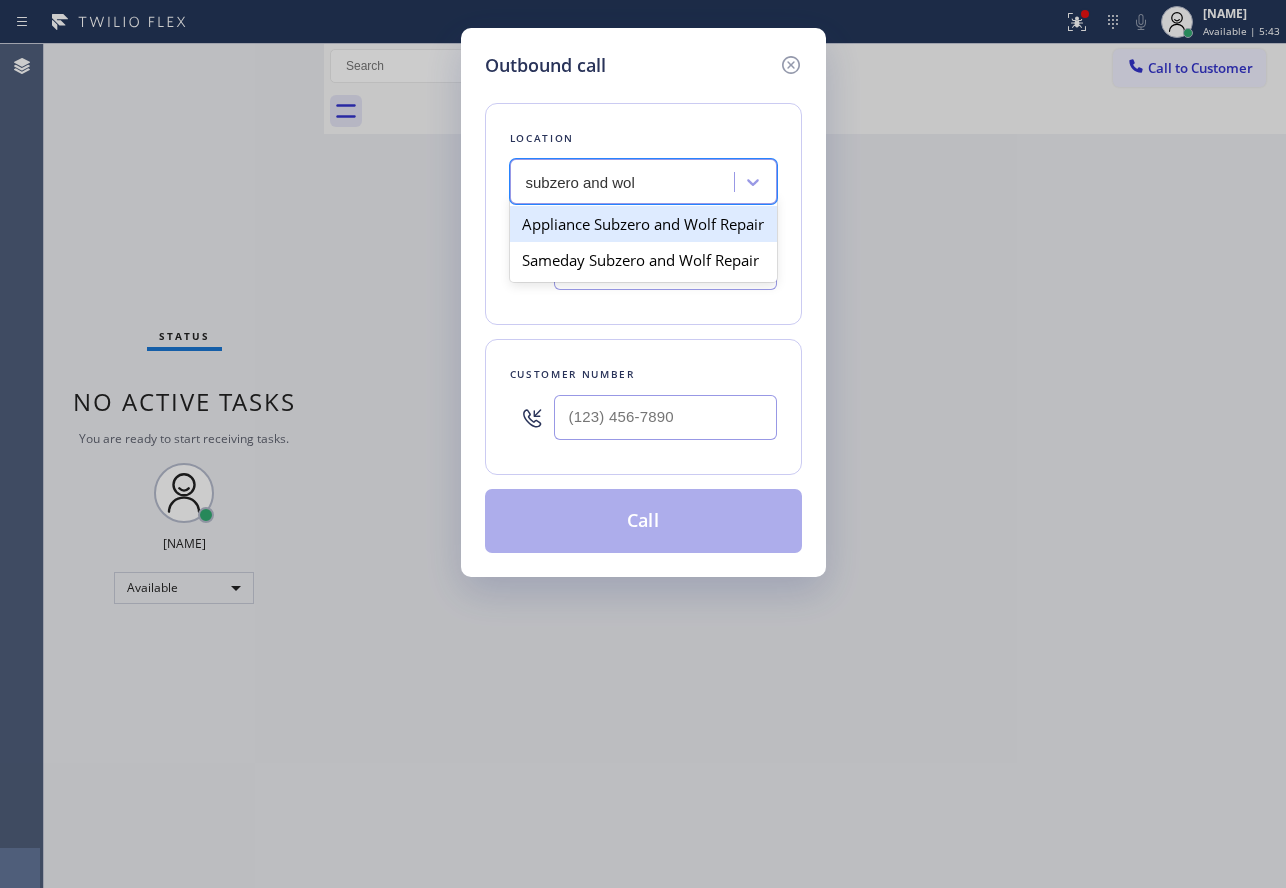 type on "subzero and wolf" 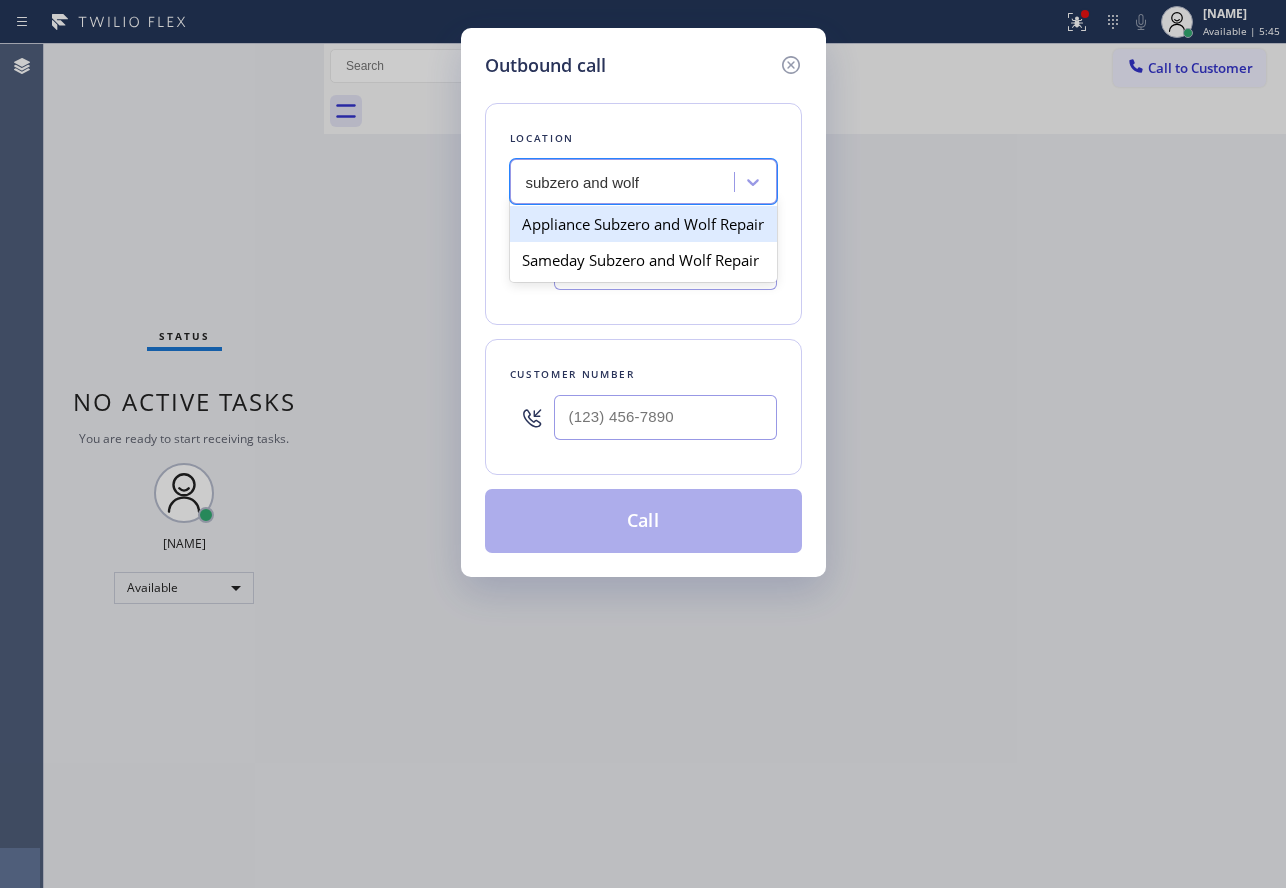 click on "Appliance Subzero and Wolf Repair" at bounding box center [643, 224] 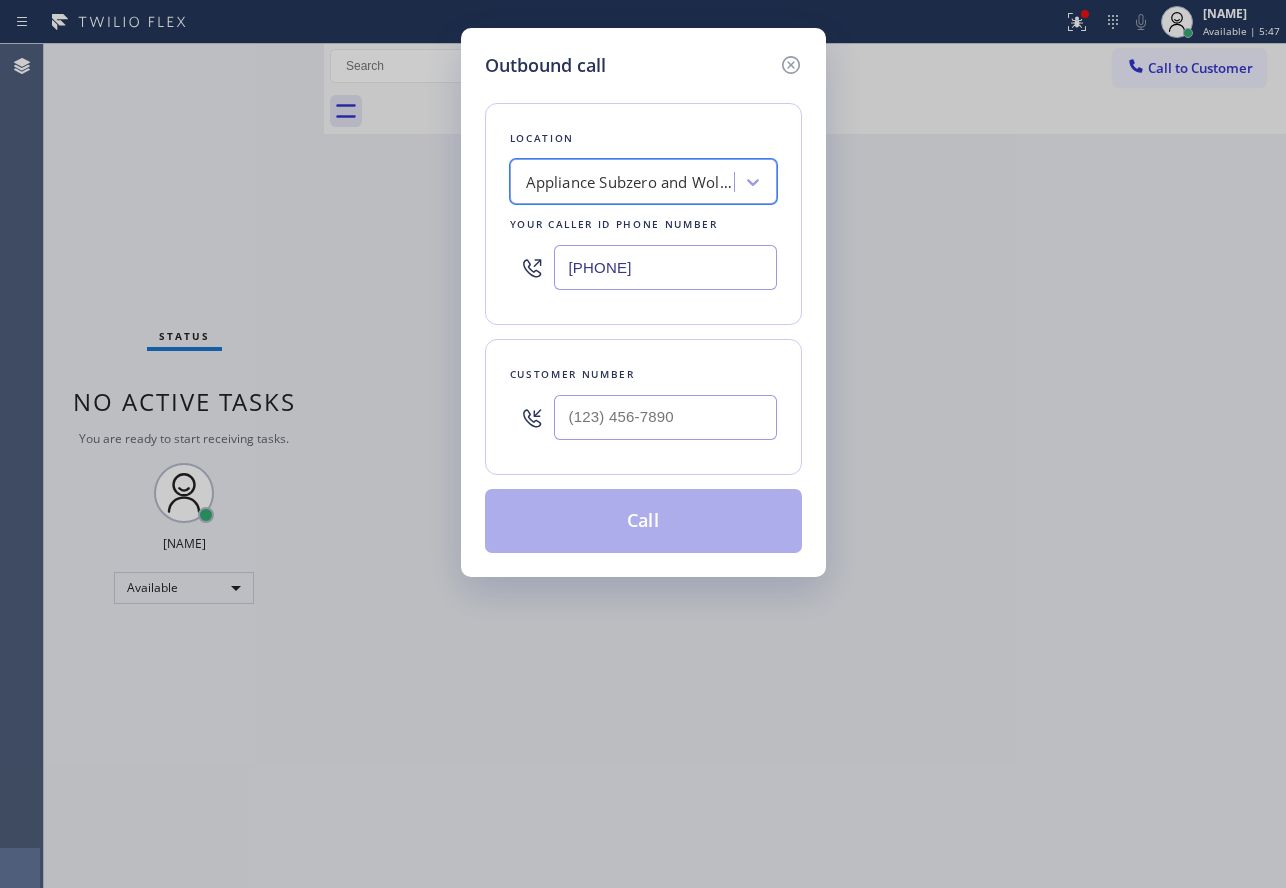 click on "Appliance Subzero and Wolf Repair" at bounding box center (631, 182) 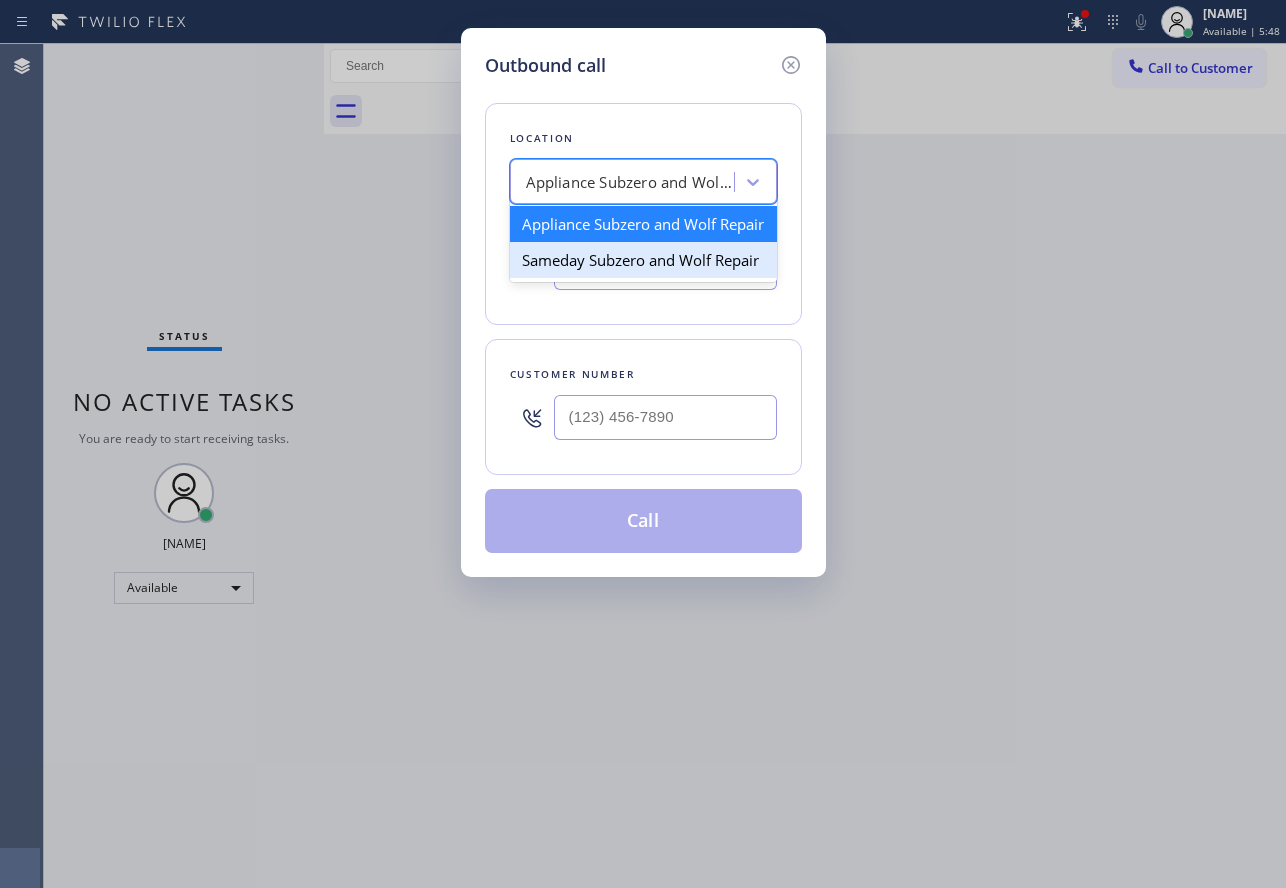 click on "Sameday Subzero and Wolf Repair" at bounding box center [643, 260] 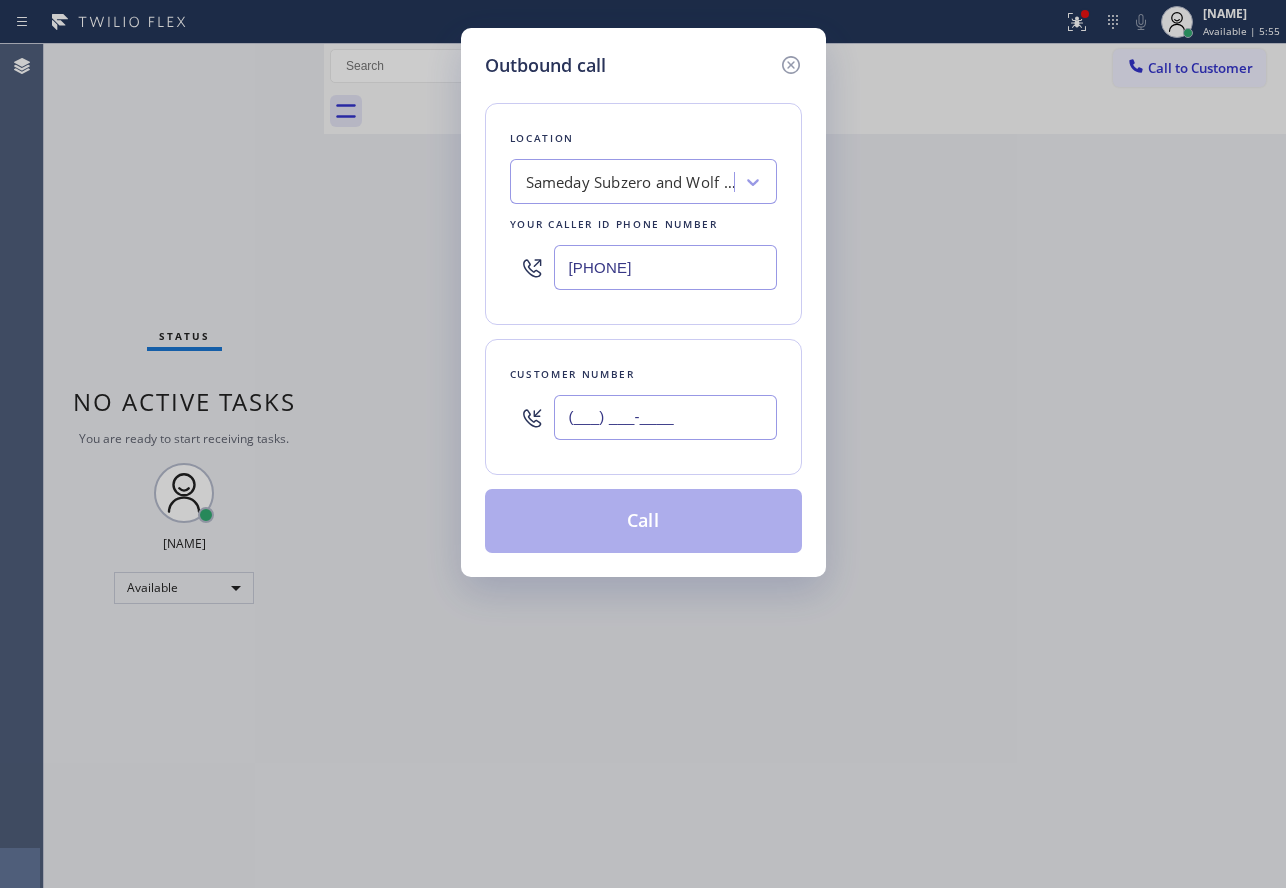 click on "(___) ___-____" at bounding box center (665, 417) 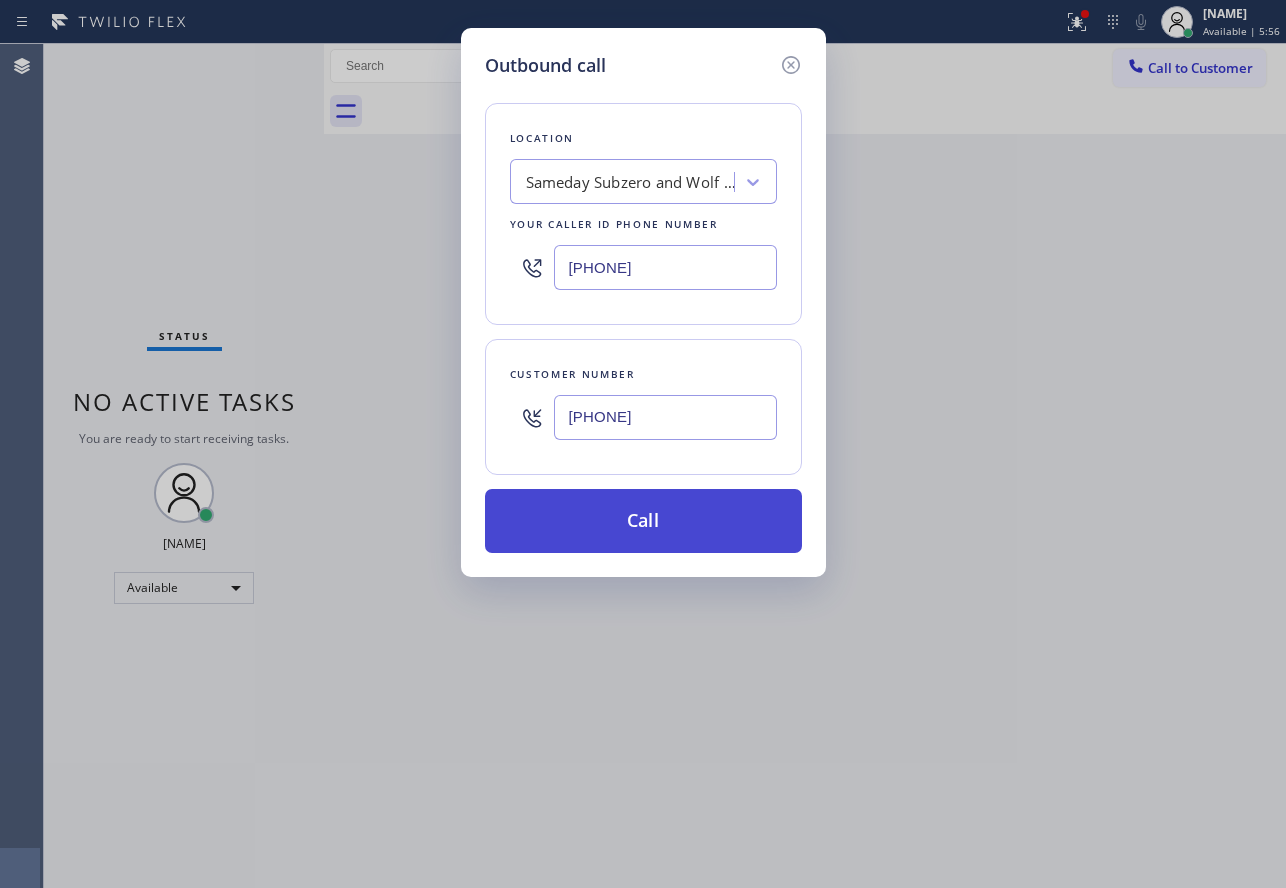type on "[PHONE]" 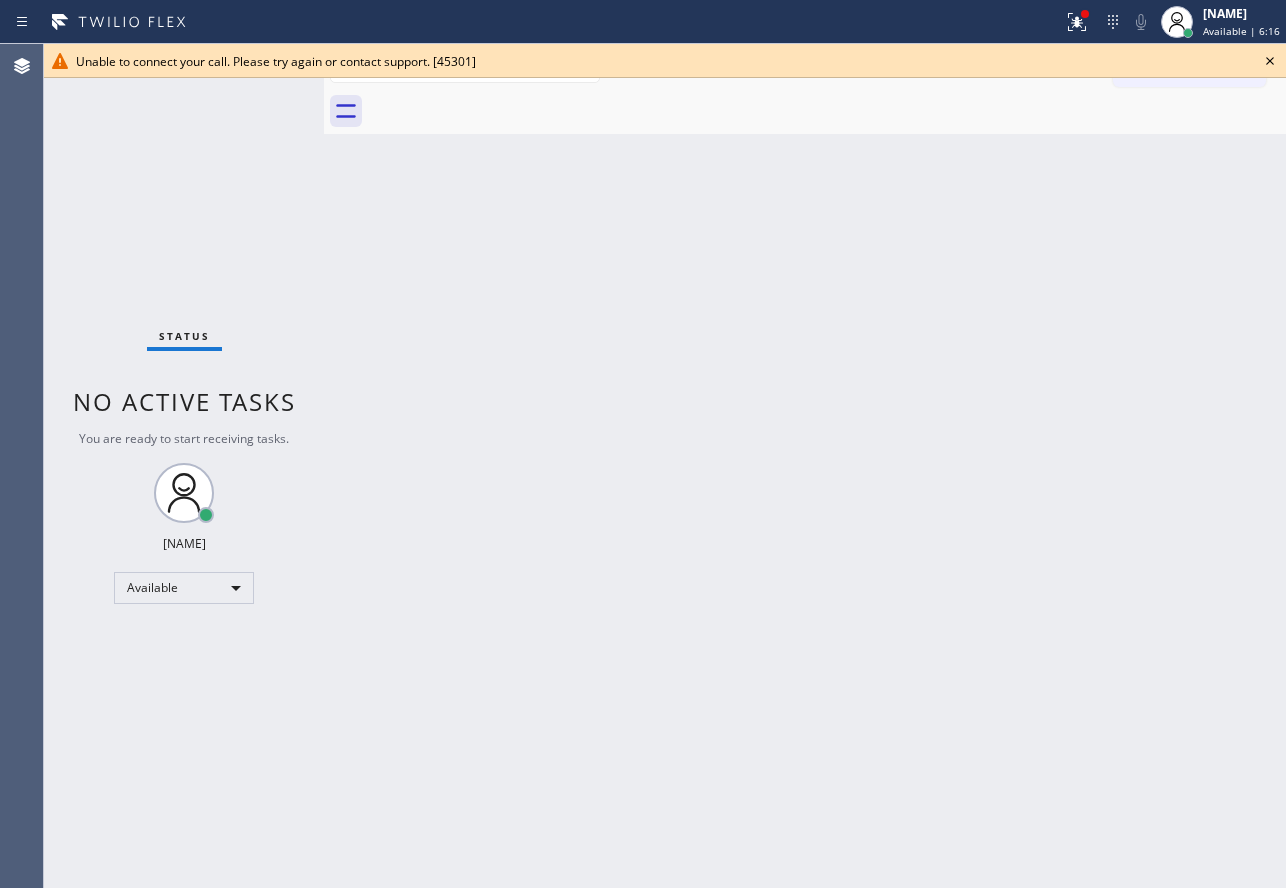 click 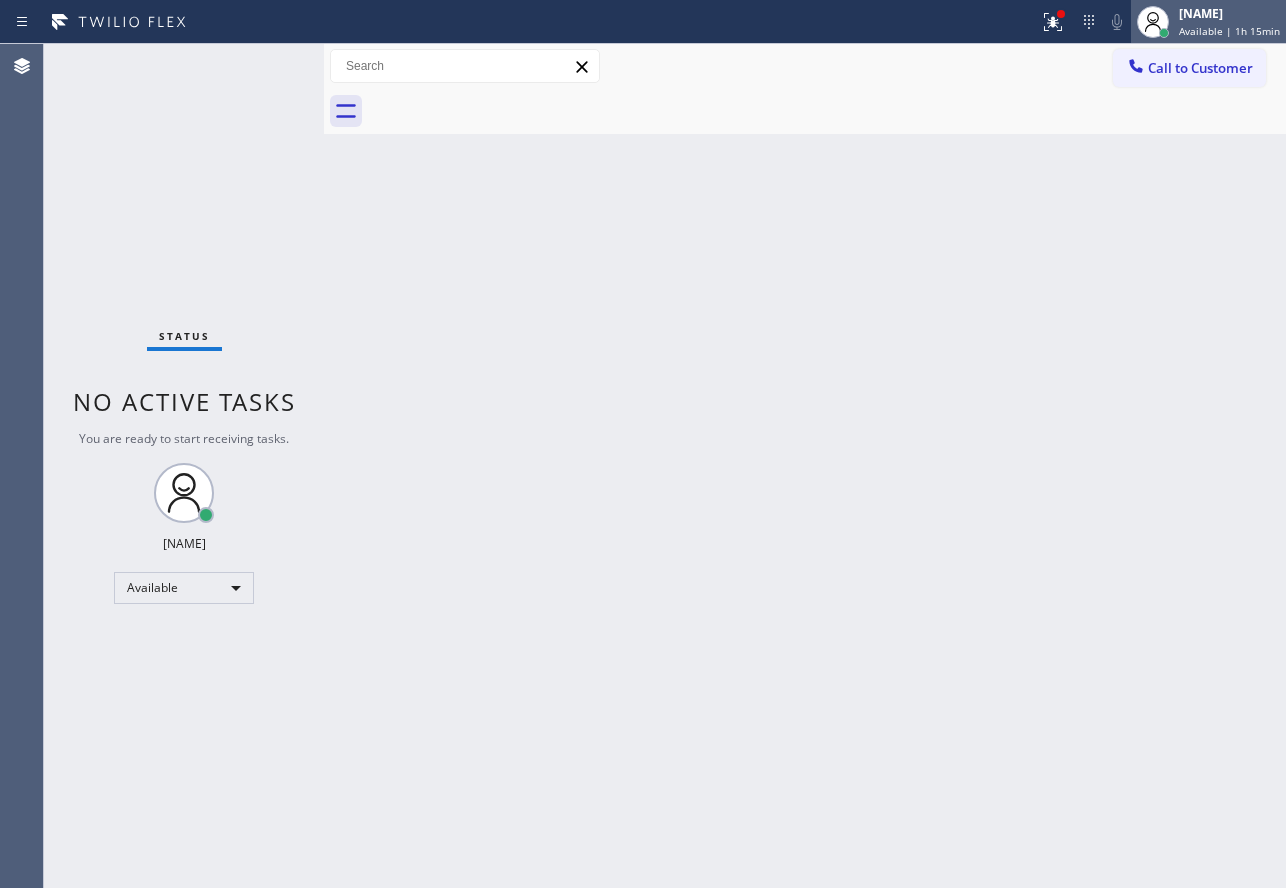 click on "Available | 1h 15min" at bounding box center [1229, 31] 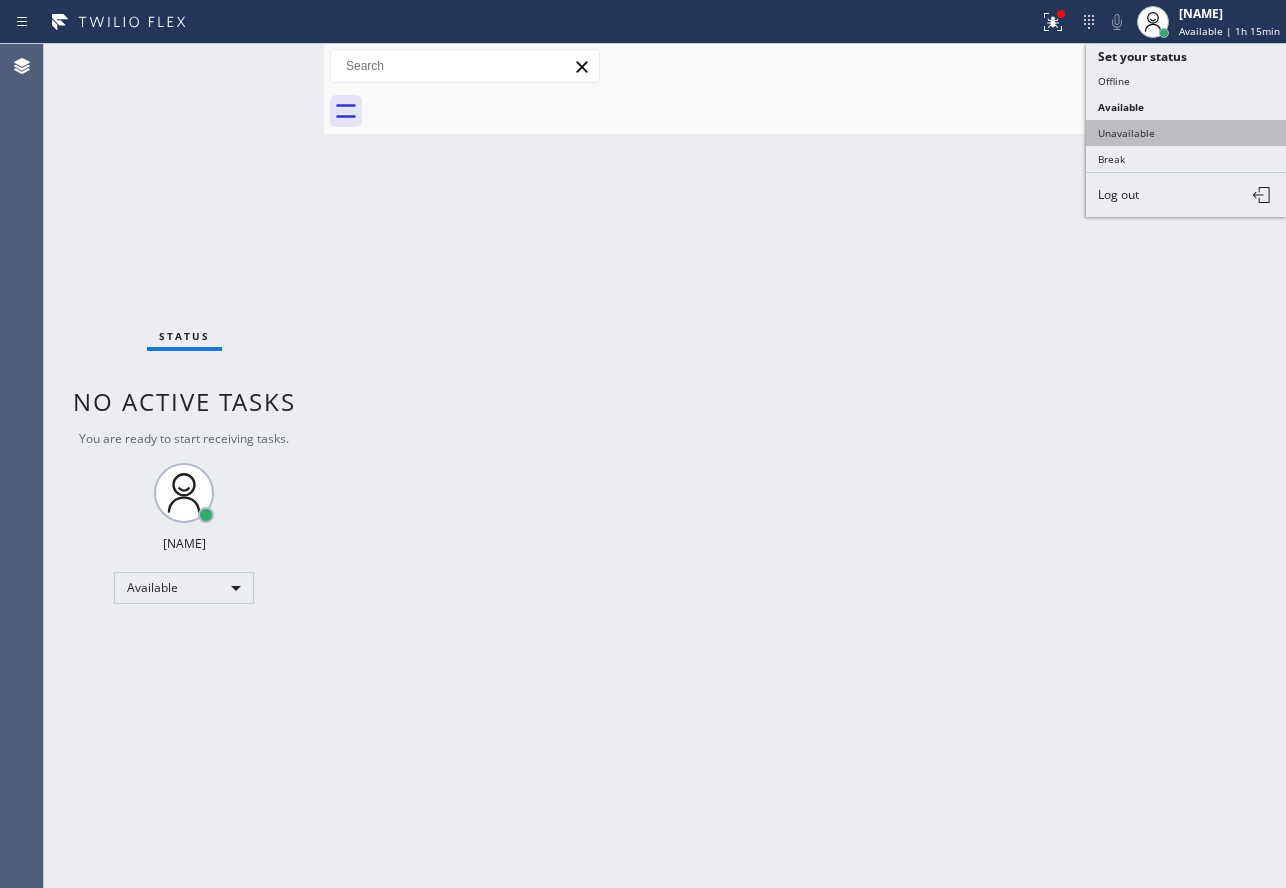 click on "Unavailable" at bounding box center (1186, 133) 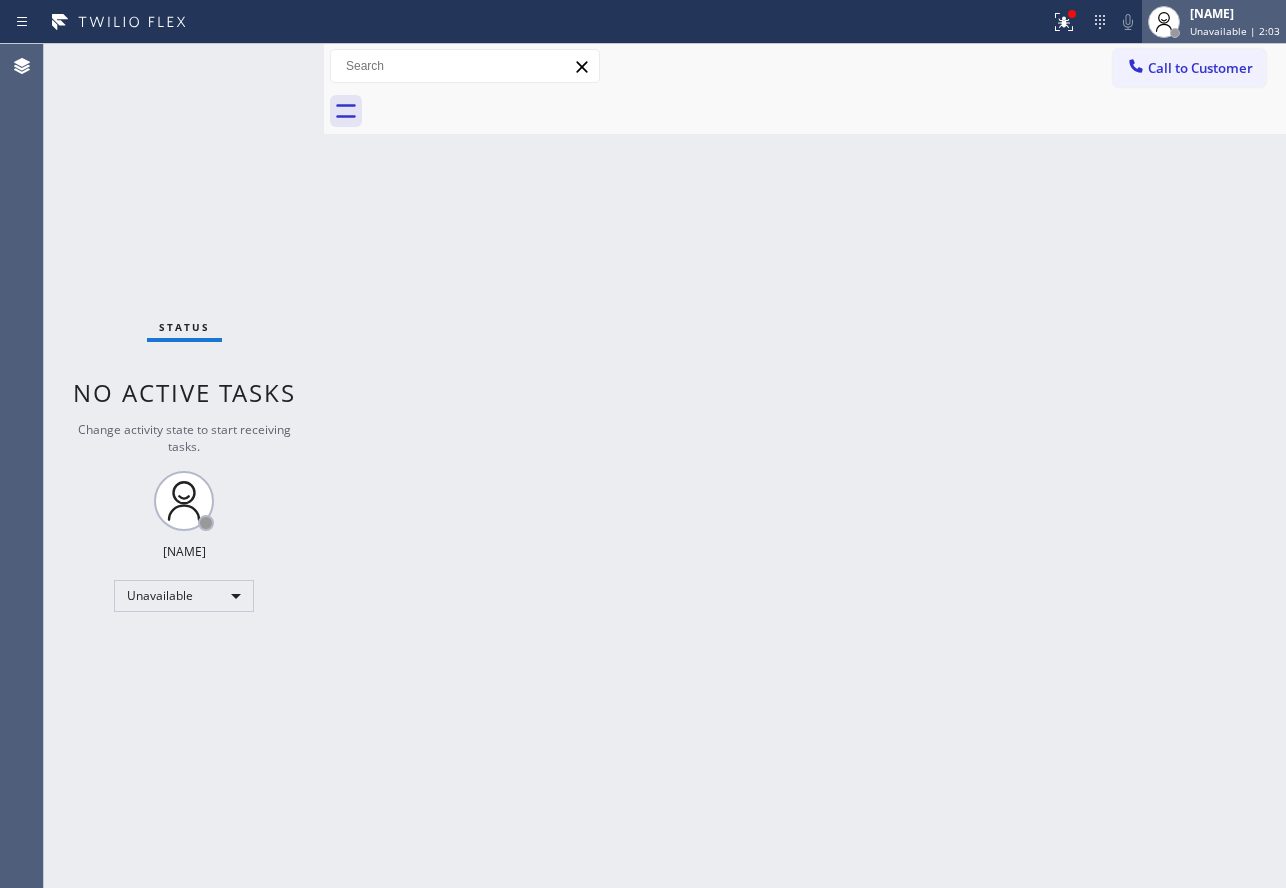 click on "Unavailable | 2:03" at bounding box center [1235, 31] 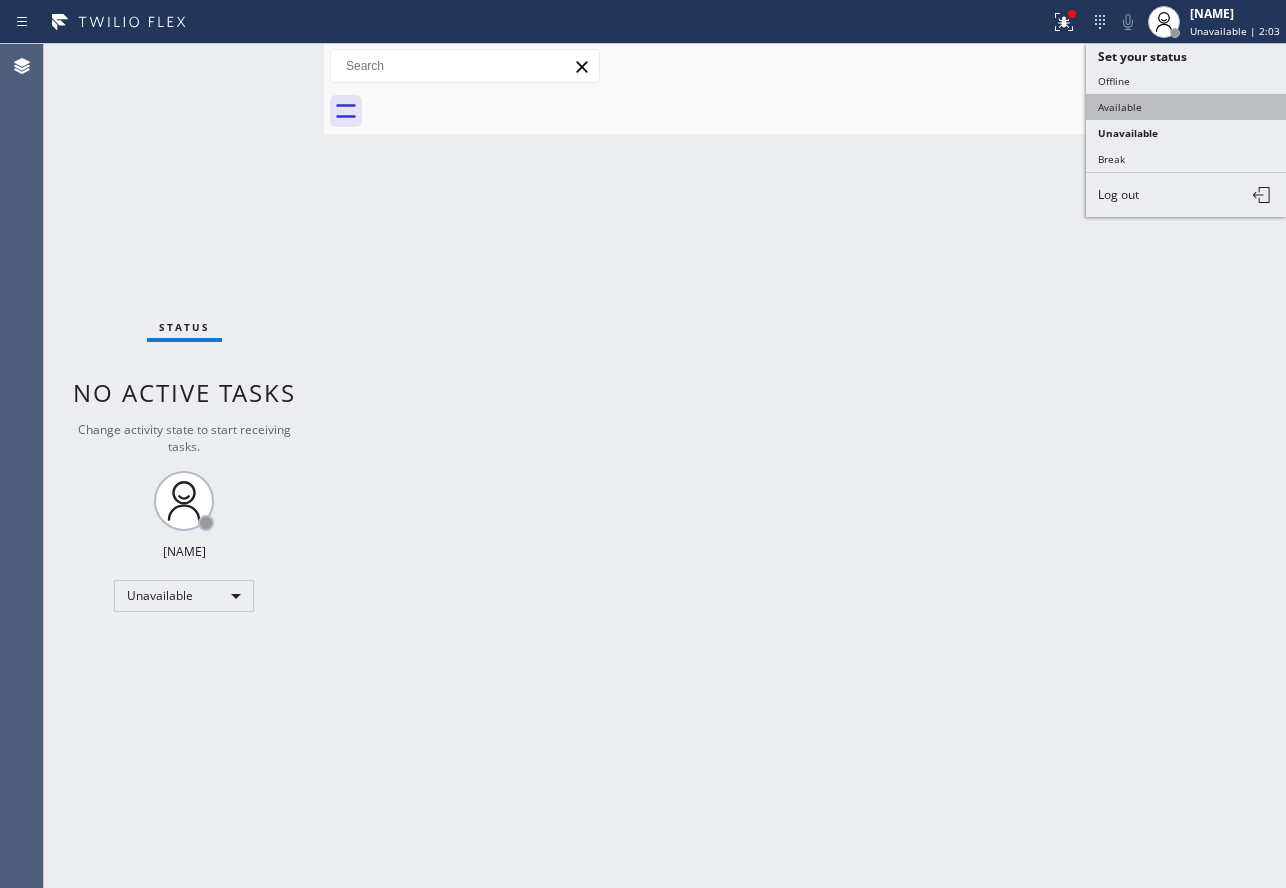 click on "Available" at bounding box center [1186, 107] 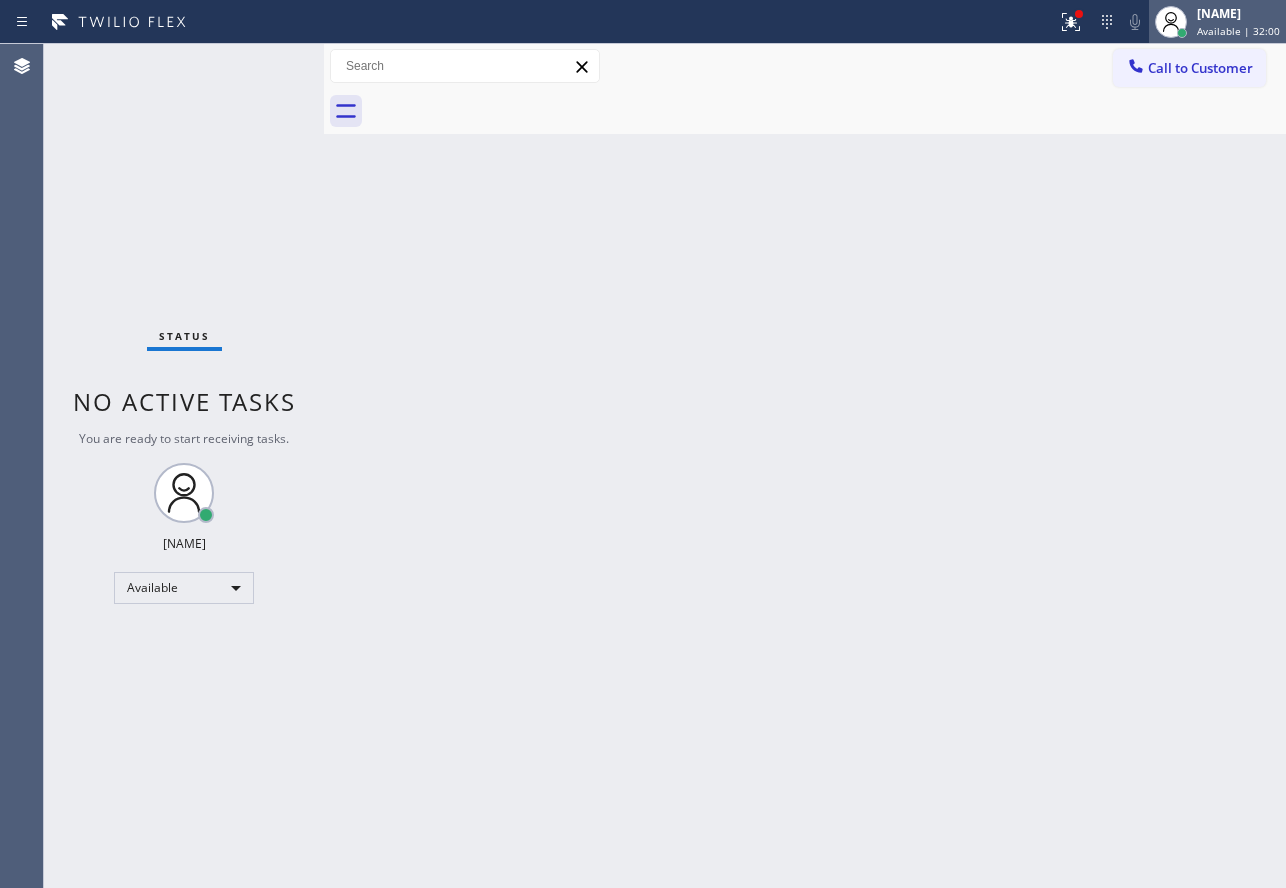 click 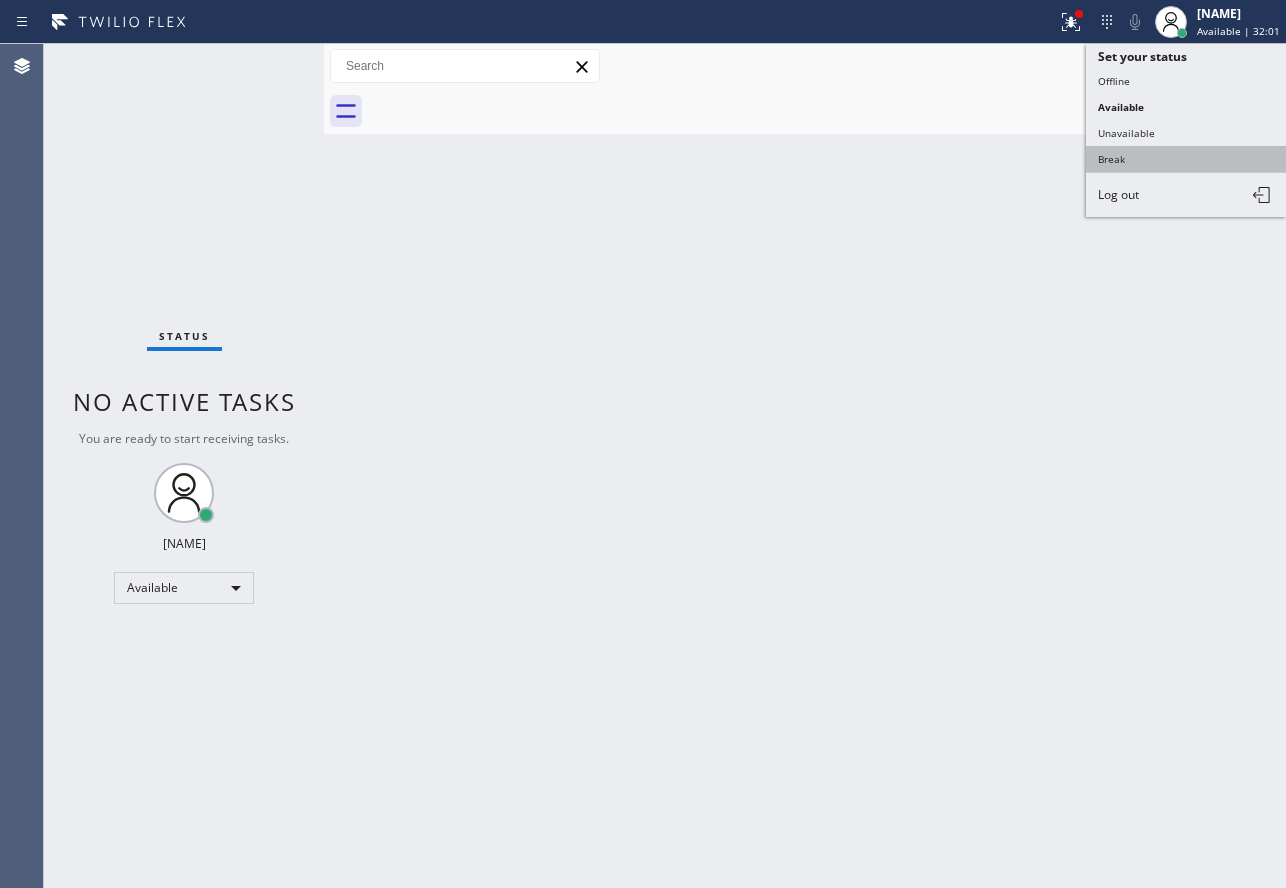 click on "Break" at bounding box center (1186, 159) 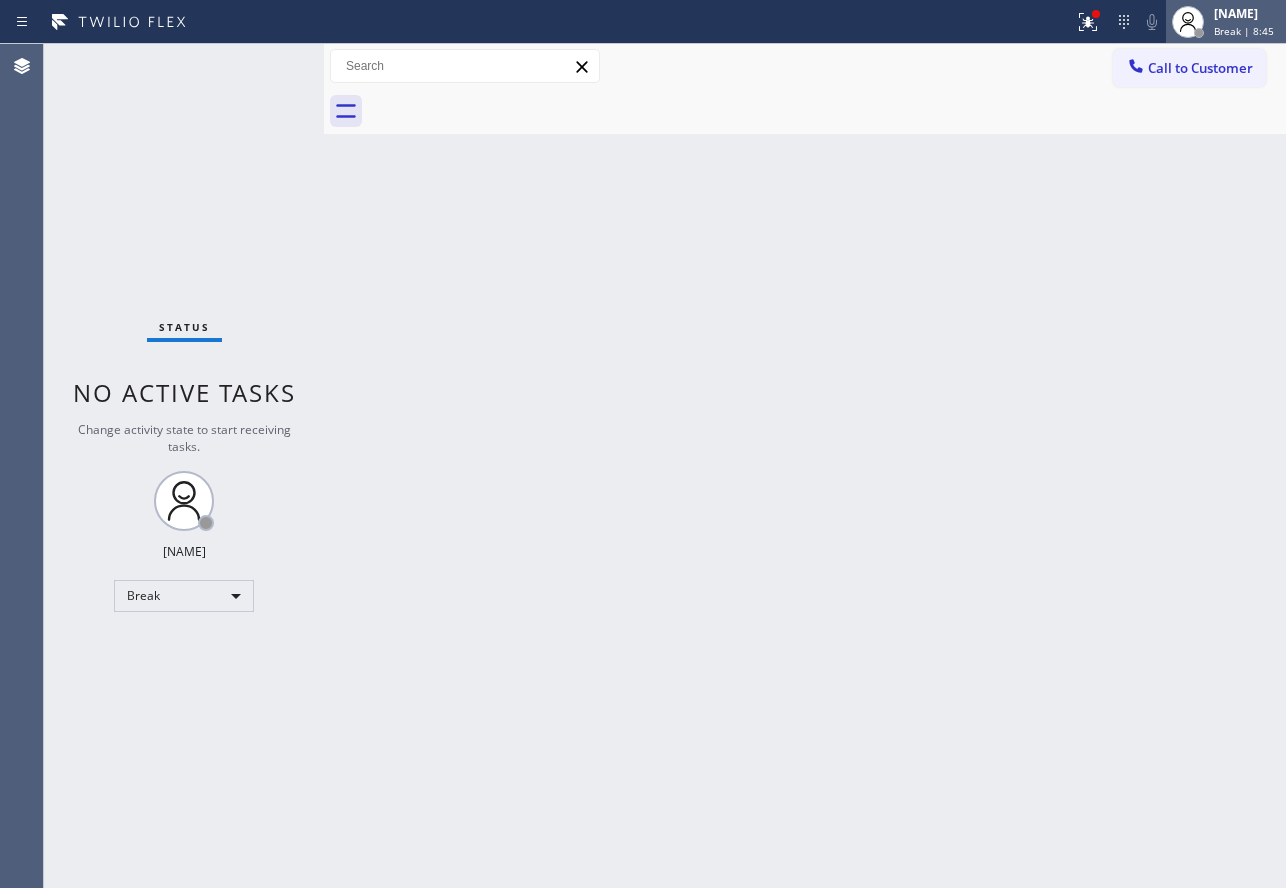 click on "[NAME] Break | 8:45" at bounding box center (1248, 21) 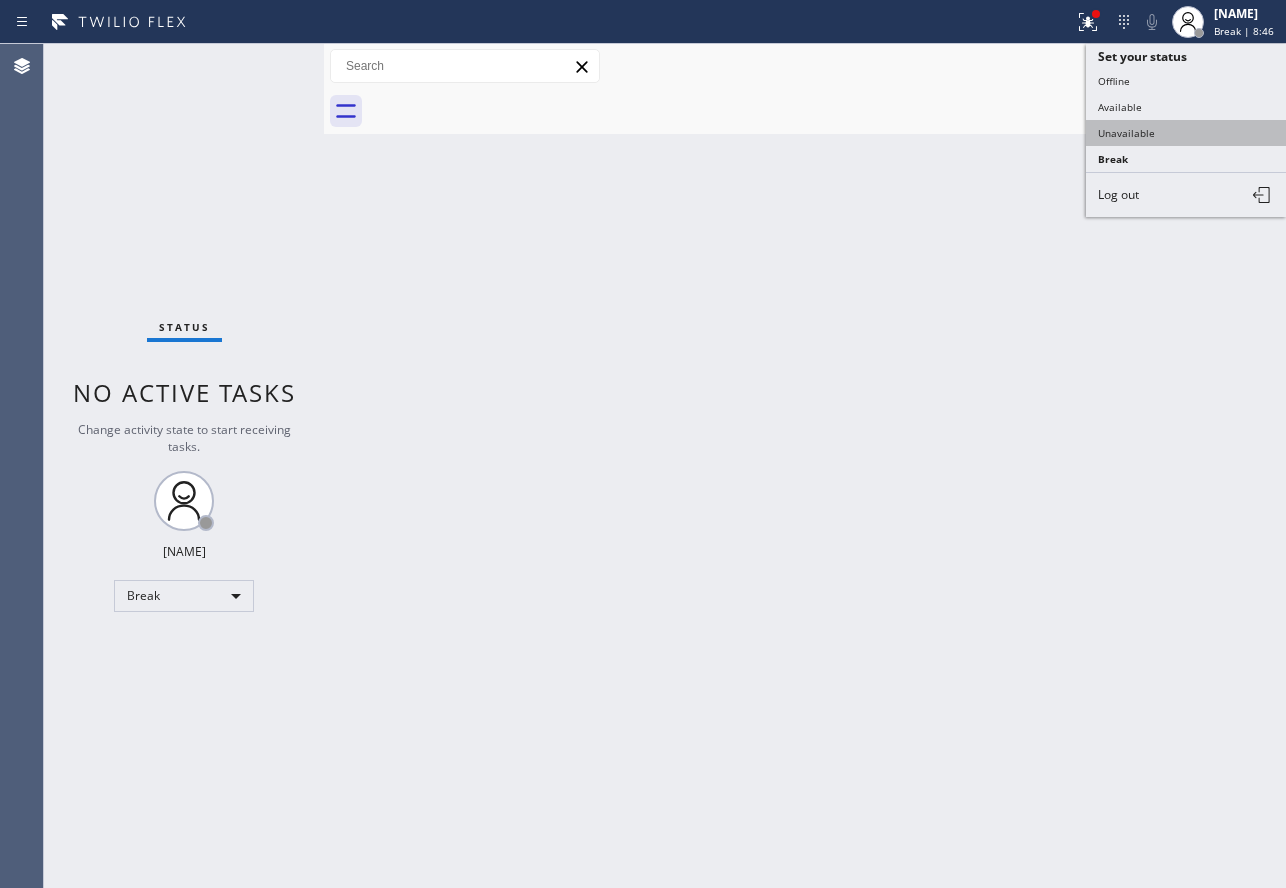 click on "Unavailable" at bounding box center (1186, 133) 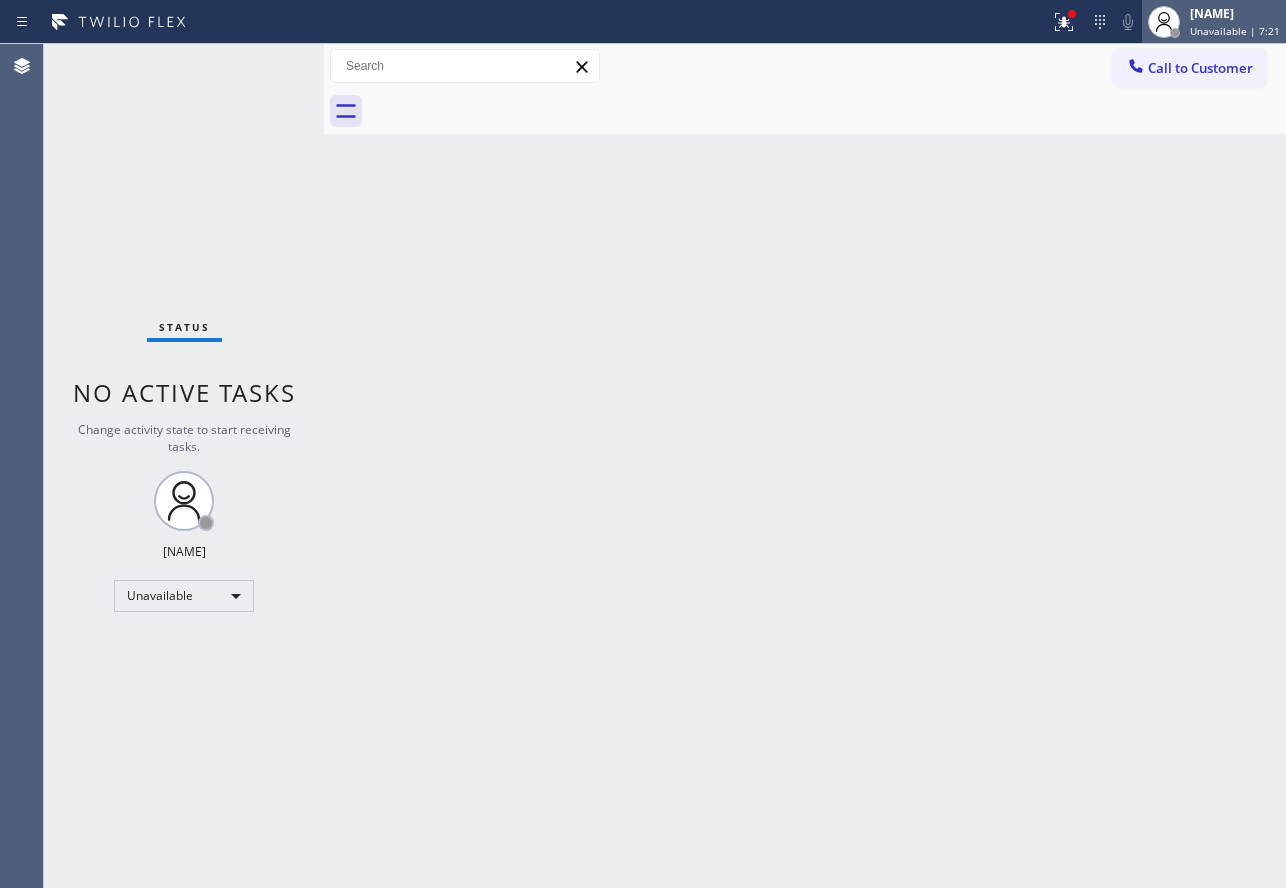 click on "[NAME]" at bounding box center [1235, 13] 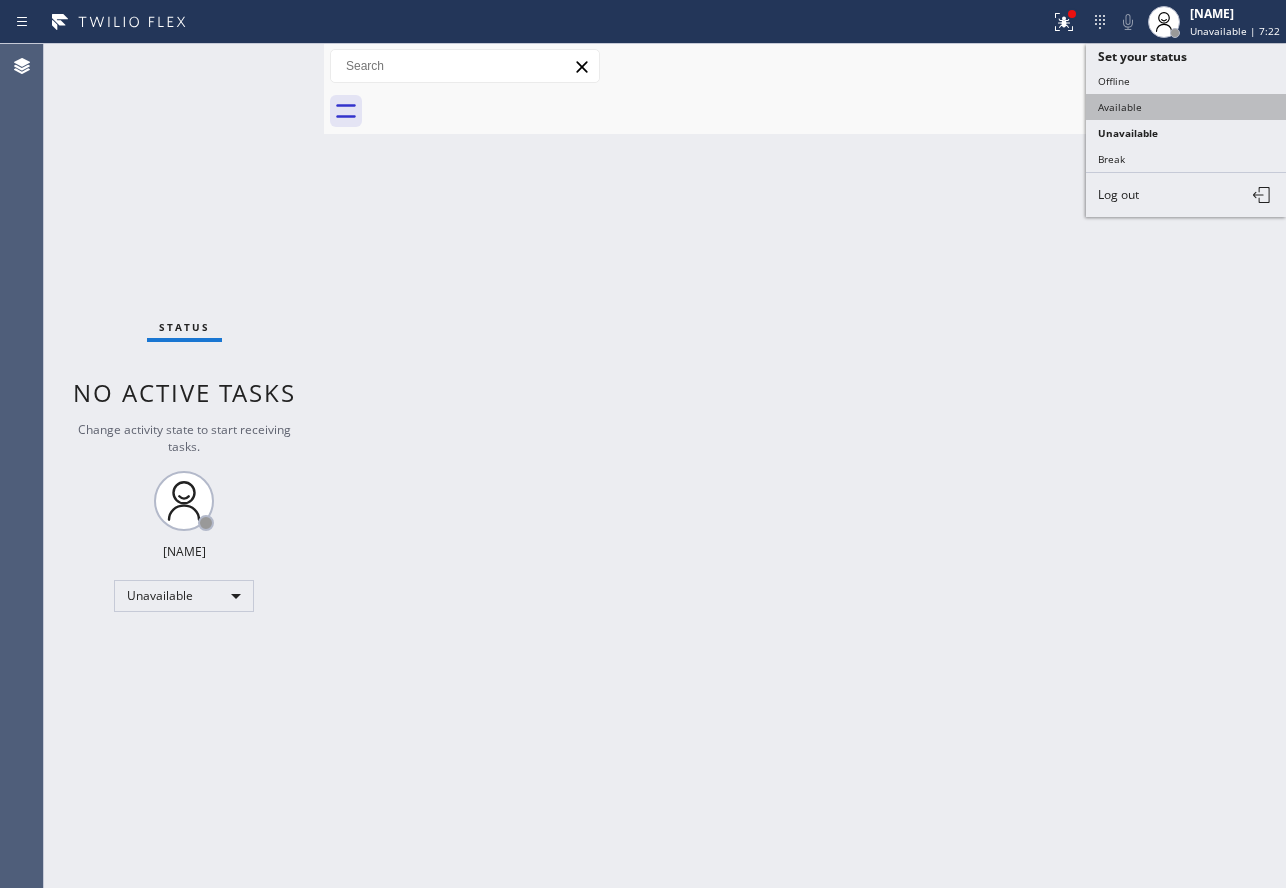 click on "Available" at bounding box center (1186, 107) 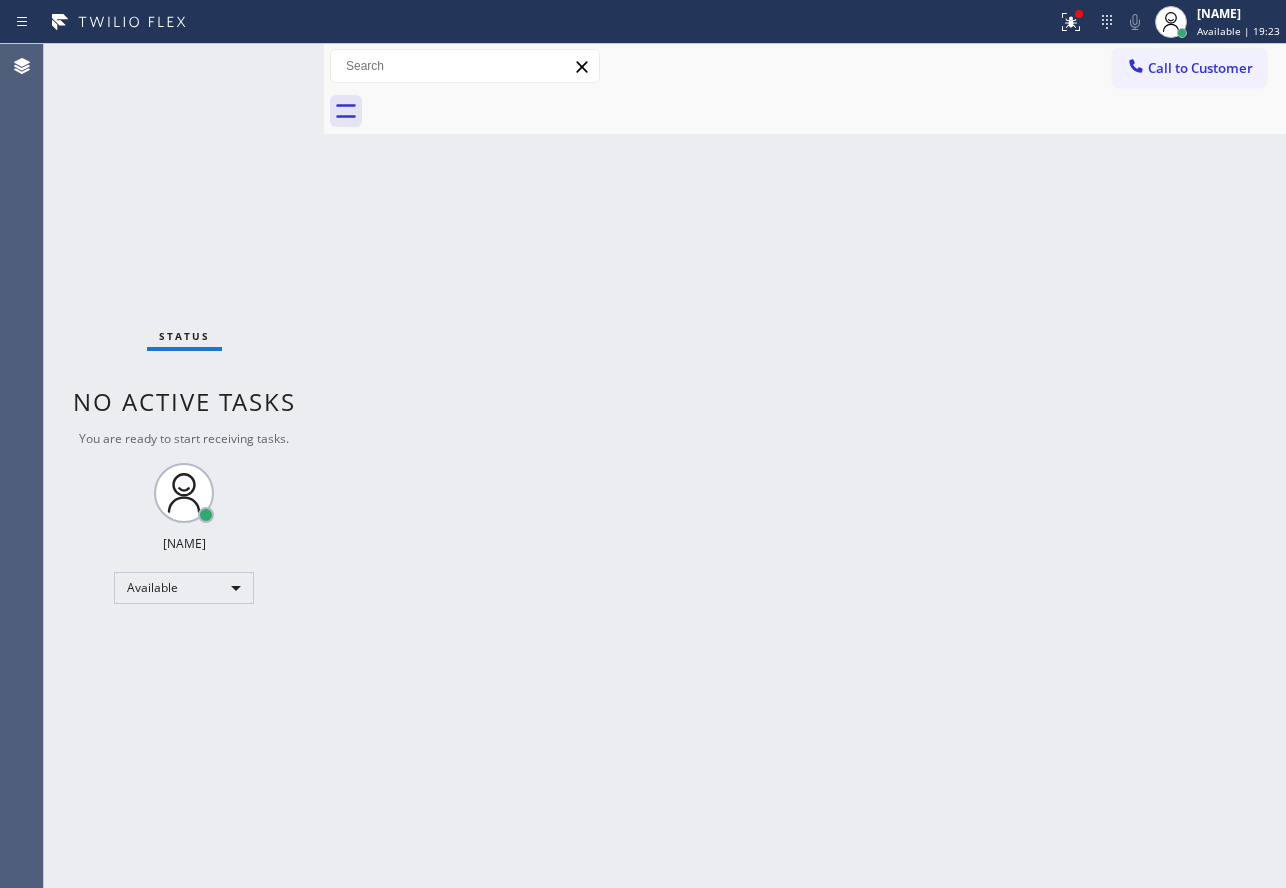 click on "Back to Dashboard Change Sender ID Customers Technicians Select a contact Outbound call Technician Search Technician Your caller id phone number Your caller id phone number Call Technician info Name   Phone none Address none Change Sender ID HVAC +1[PHONE] 5 Star Appliance +1[PHONE] Appliance Repair +1[PHONE] Plumbing +1[PHONE] Air Duct Cleaning +1[PHONE]  Electricians +1[PHONE] Cancel Change Check personal SMS Reset Change No tabs Call to Customer Outbound call Location Sameday Subzero and Wolf Repair Your caller id phone number [PHONE] Customer number Call Outbound call Technician Search Technician Your caller id phone number Your caller id phone number Call" at bounding box center [805, 466] 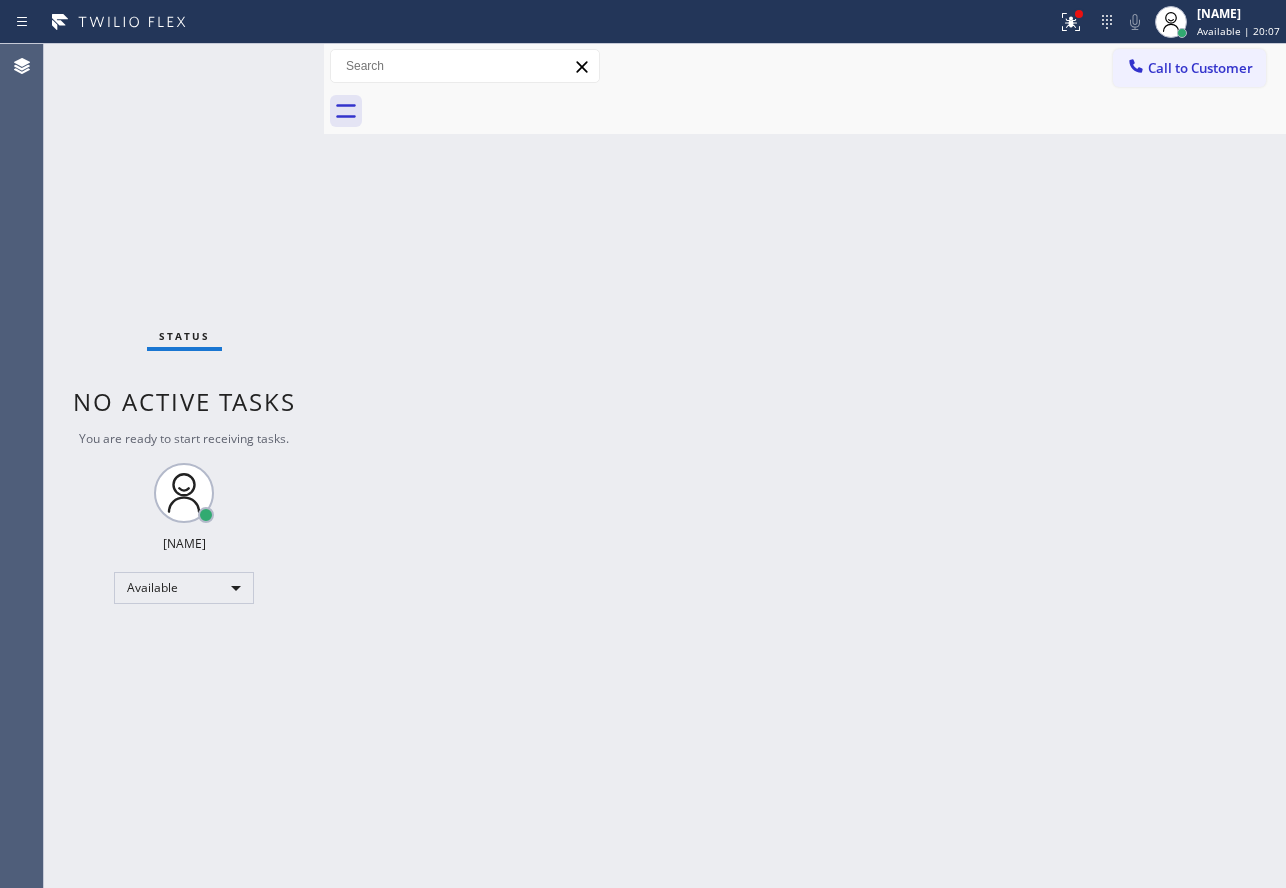 click on "Back to Dashboard Change Sender ID Customers Technicians Select a contact Outbound call Technician Search Technician Your caller id phone number Your caller id phone number Call Technician info Name   Phone none Address none Change Sender ID HVAC +1[PHONE] 5 Star Appliance +1[PHONE] Appliance Repair +1[PHONE] Plumbing +1[PHONE] Air Duct Cleaning +1[PHONE]  Electricians +1[PHONE] Cancel Change Check personal SMS Reset Change No tabs Call to Customer Outbound call Location Sameday Subzero and Wolf Repair Your caller id phone number [PHONE] Customer number Call Outbound call Technician Search Technician Your caller id phone number Your caller id phone number Call" at bounding box center (805, 466) 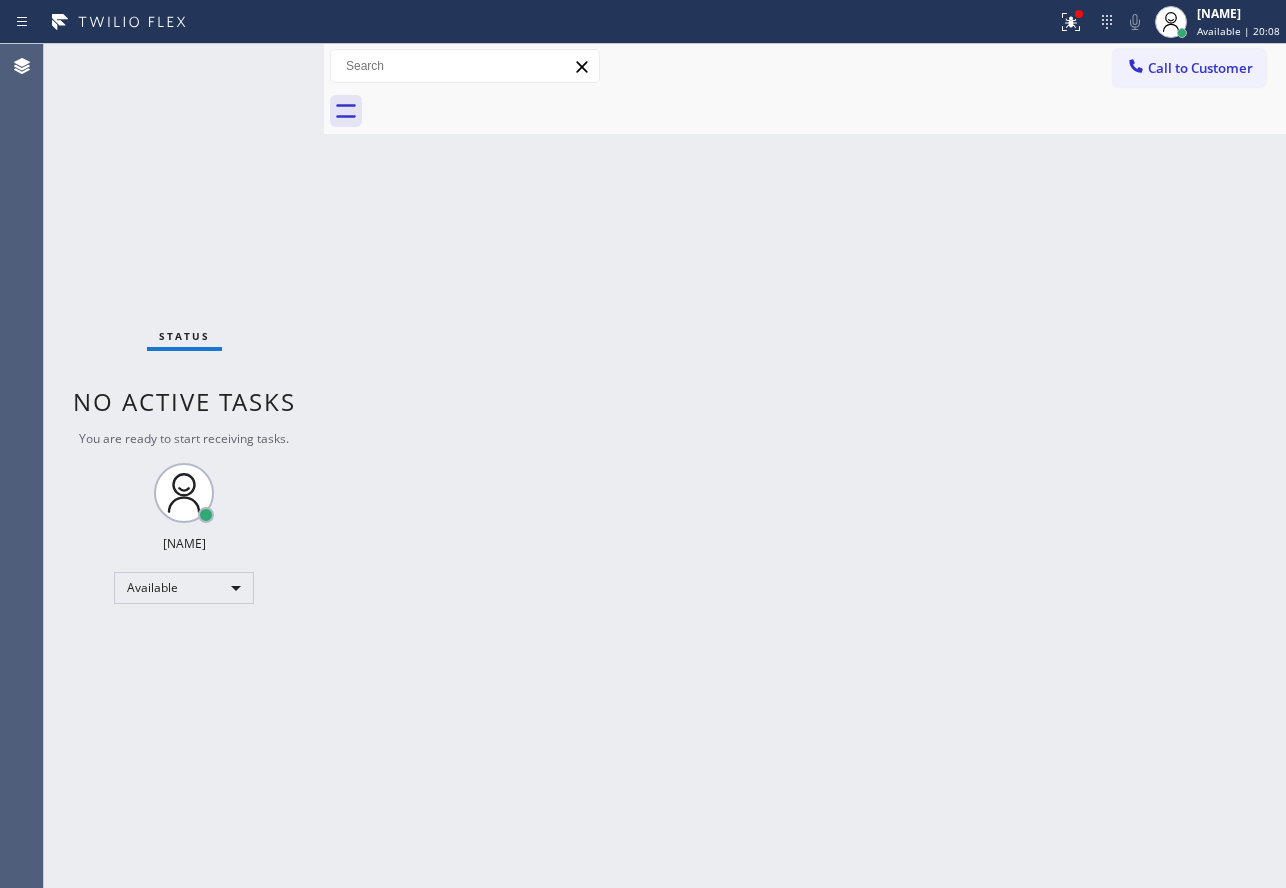 click on "Back to Dashboard Change Sender ID Customers Technicians Select a contact Outbound call Technician Search Technician Your caller id phone number Your caller id phone number Call Technician info Name   Phone none Address none Change Sender ID HVAC +1[PHONE] 5 Star Appliance +1[PHONE] Appliance Repair +1[PHONE] Plumbing +1[PHONE] Air Duct Cleaning +1[PHONE]  Electricians +1[PHONE] Cancel Change Check personal SMS Reset Change No tabs Call to Customer Outbound call Location Sameday Subzero and Wolf Repair Your caller id phone number [PHONE] Customer number Call Outbound call Technician Search Technician Your caller id phone number Your caller id phone number Call" at bounding box center (805, 466) 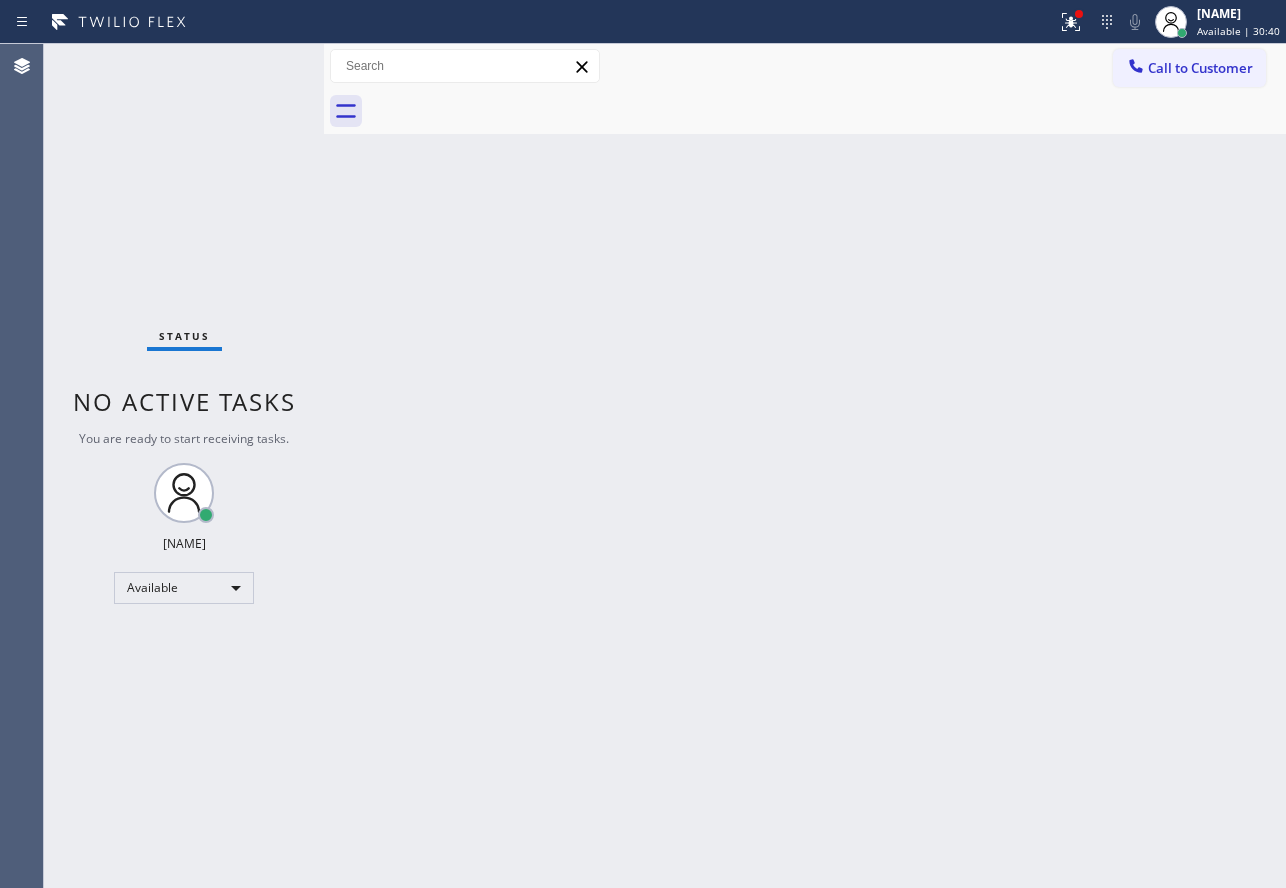 click on "Back to Dashboard Change Sender ID Customers Technicians Select a contact Outbound call Technician Search Technician Your caller id phone number Your caller id phone number Call Technician info Name   Phone none Address none Change Sender ID HVAC +1[PHONE] 5 Star Appliance +1[PHONE] Appliance Repair +1[PHONE] Plumbing +1[PHONE] Air Duct Cleaning +1[PHONE]  Electricians +1[PHONE] Cancel Change Check personal SMS Reset Change No tabs Call to Customer Outbound call Location Sameday Subzero and Wolf Repair Your caller id phone number [PHONE] Customer number Call Outbound call Technician Search Technician Your caller id phone number Your caller id phone number Call" at bounding box center (805, 466) 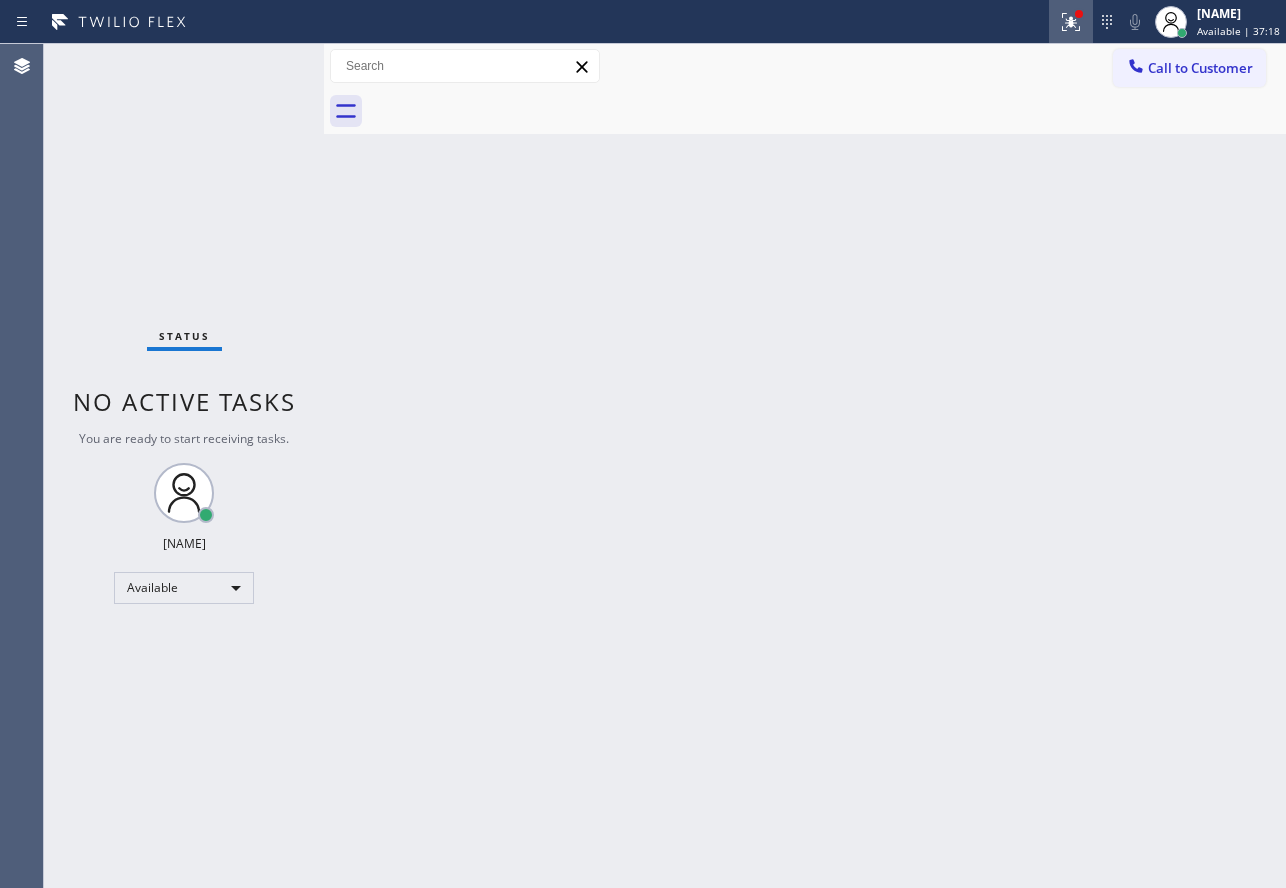click at bounding box center (1071, 22) 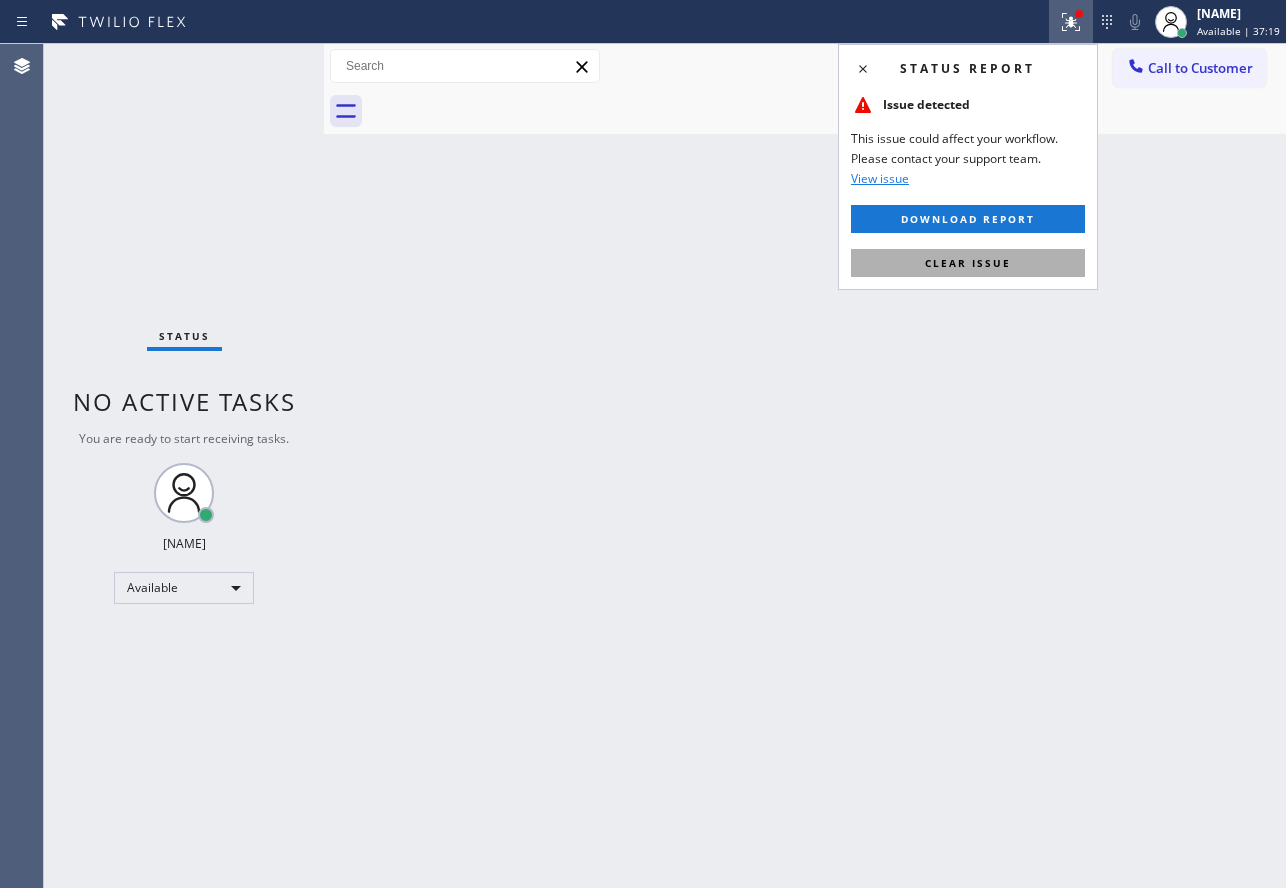 click on "Clear issue" at bounding box center (968, 263) 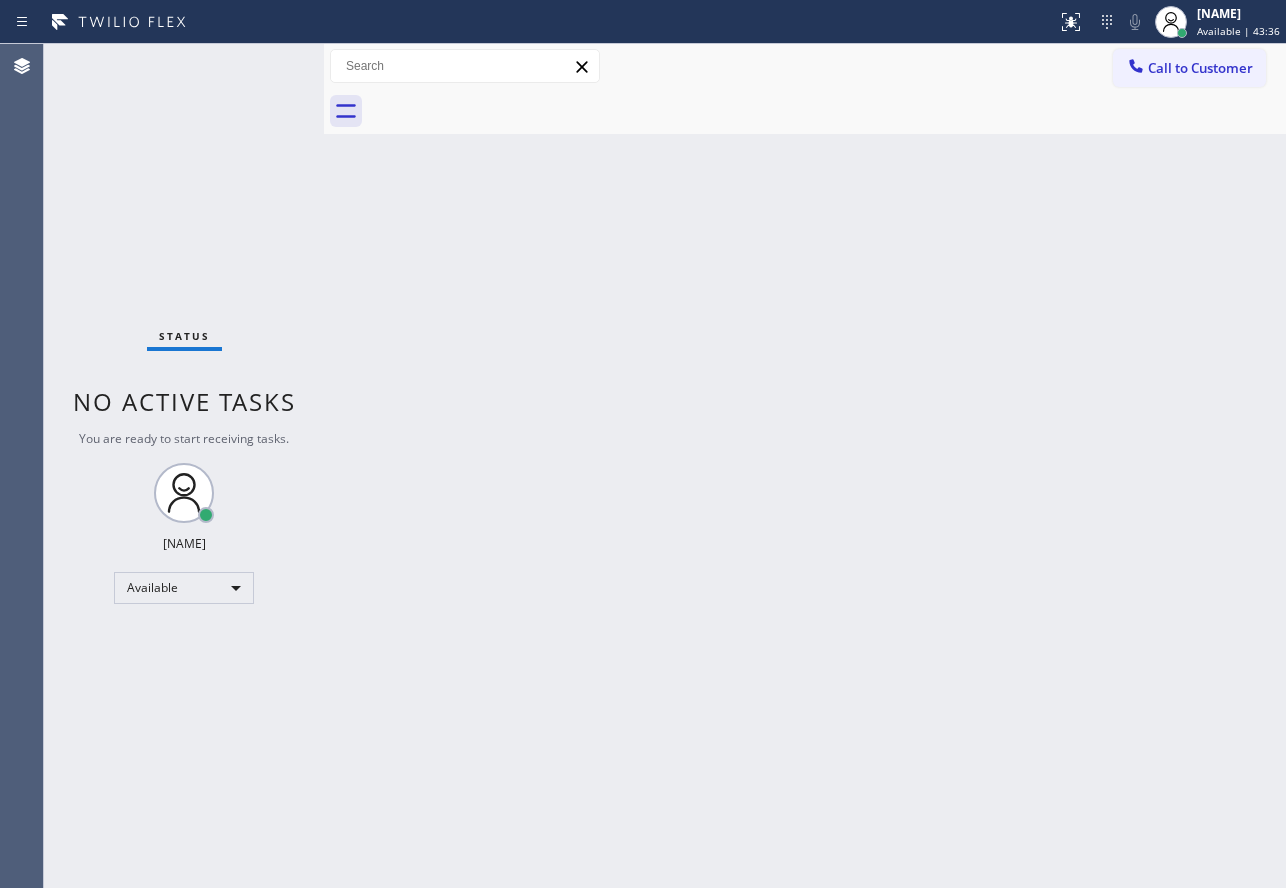 click on "Back to Dashboard Change Sender ID Customers Technicians Select a contact Outbound call Technician Search Technician Your caller id phone number Your caller id phone number Call Technician info Name   Phone none Address none Change Sender ID HVAC +1[PHONE] 5 Star Appliance +1[PHONE] Appliance Repair +1[PHONE] Plumbing +1[PHONE] Air Duct Cleaning +1[PHONE]  Electricians +1[PHONE] Cancel Change Check personal SMS Reset Change No tabs Call to Customer Outbound call Location Sameday Subzero and Wolf Repair Your caller id phone number [PHONE] Customer number Call Outbound call Technician Search Technician Your caller id phone number Your caller id phone number Call" at bounding box center [805, 466] 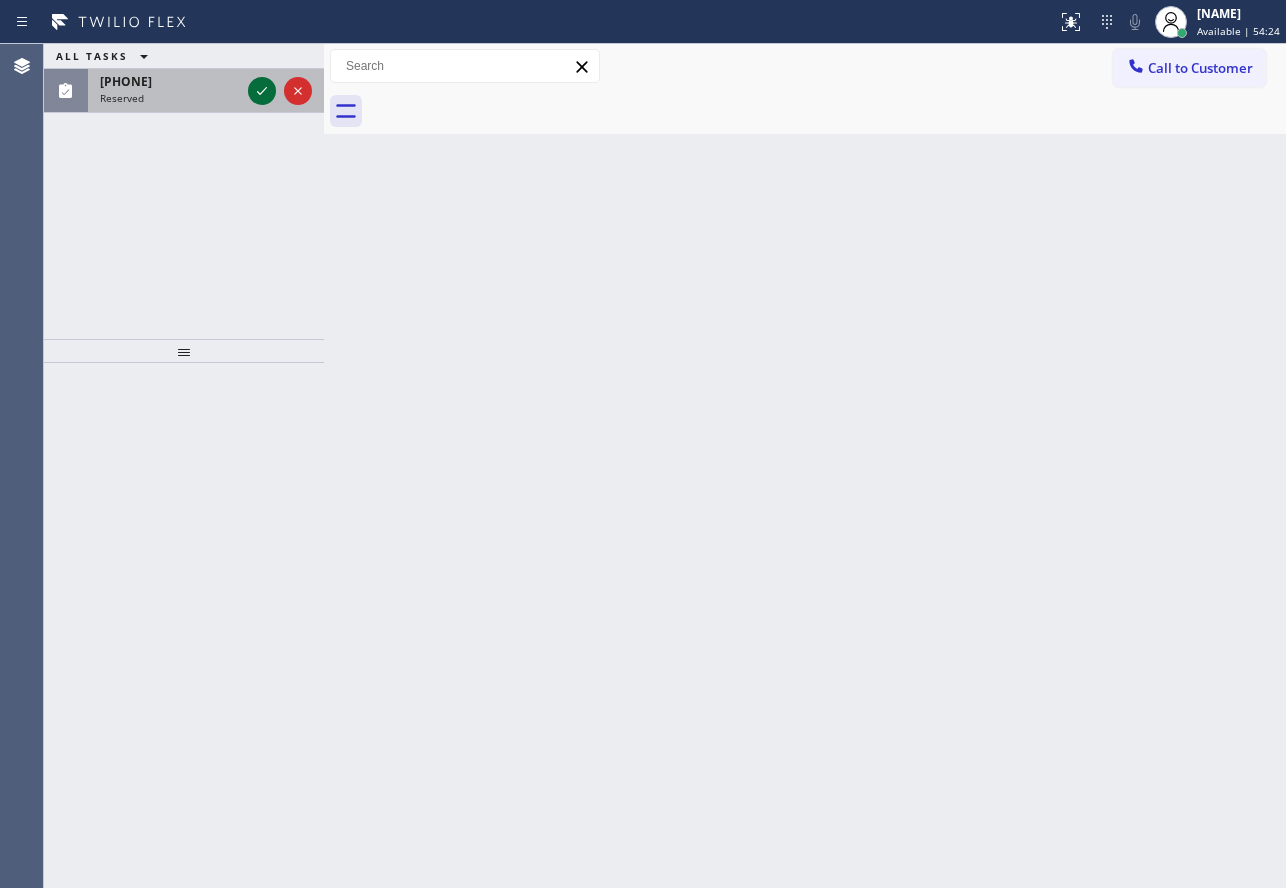 click 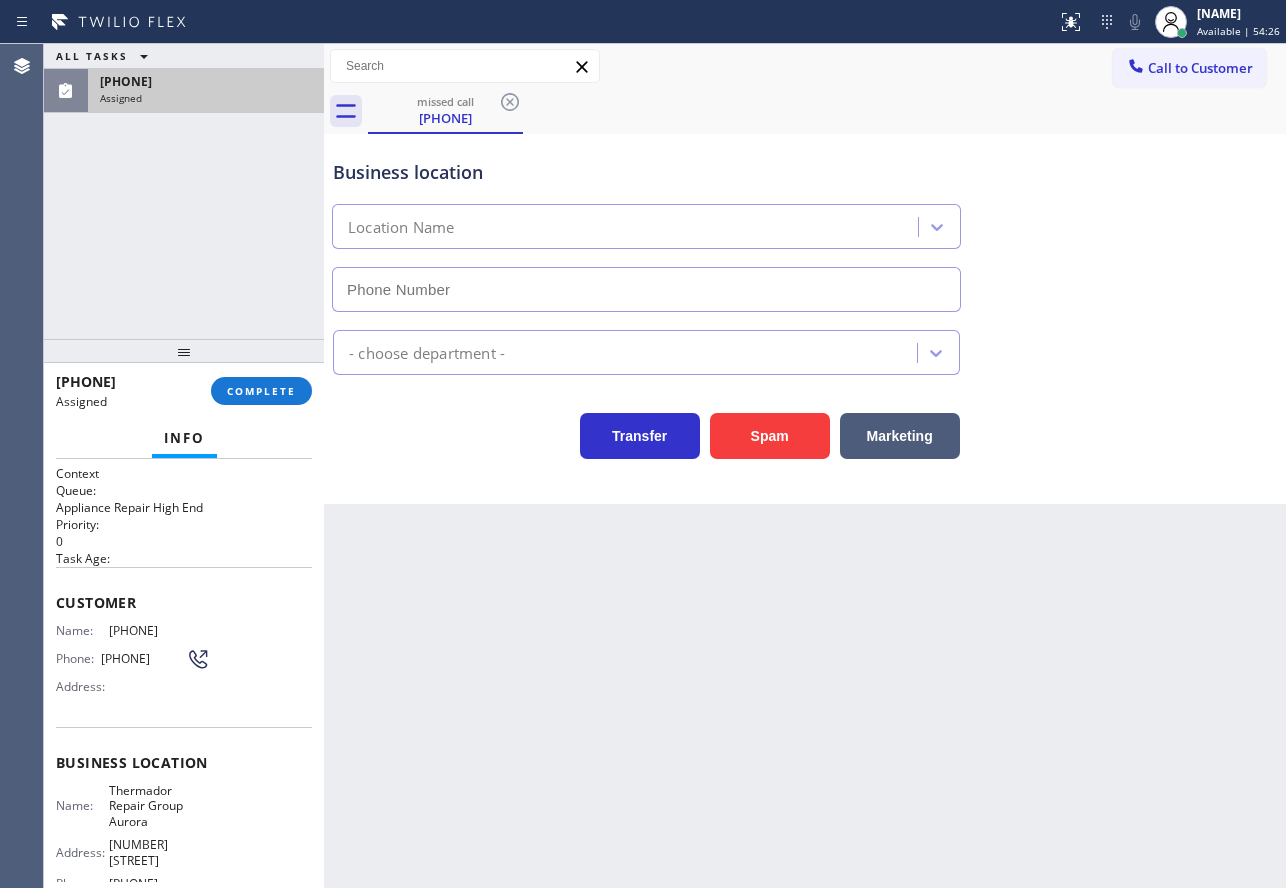 type on "[PHONE]" 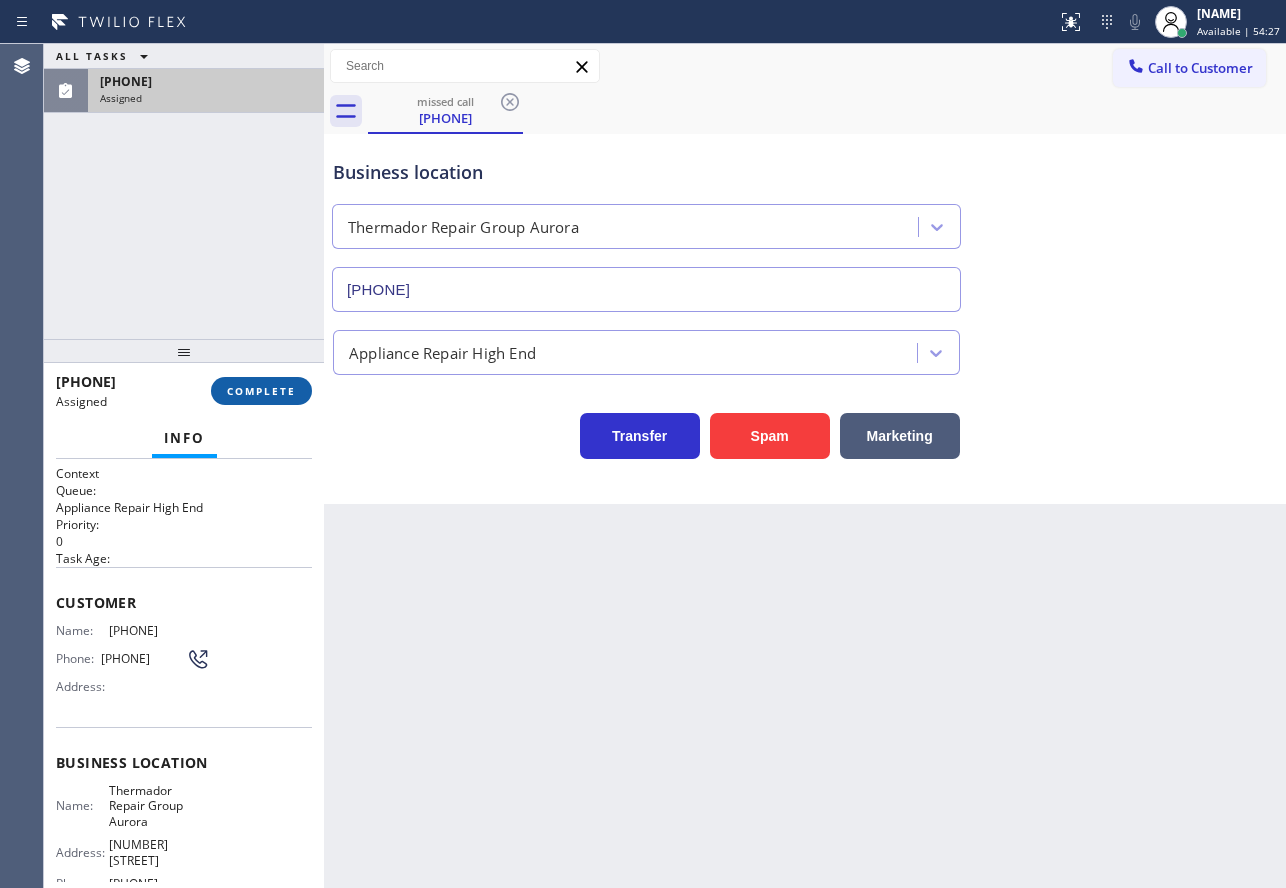 click on "COMPLETE" at bounding box center (261, 391) 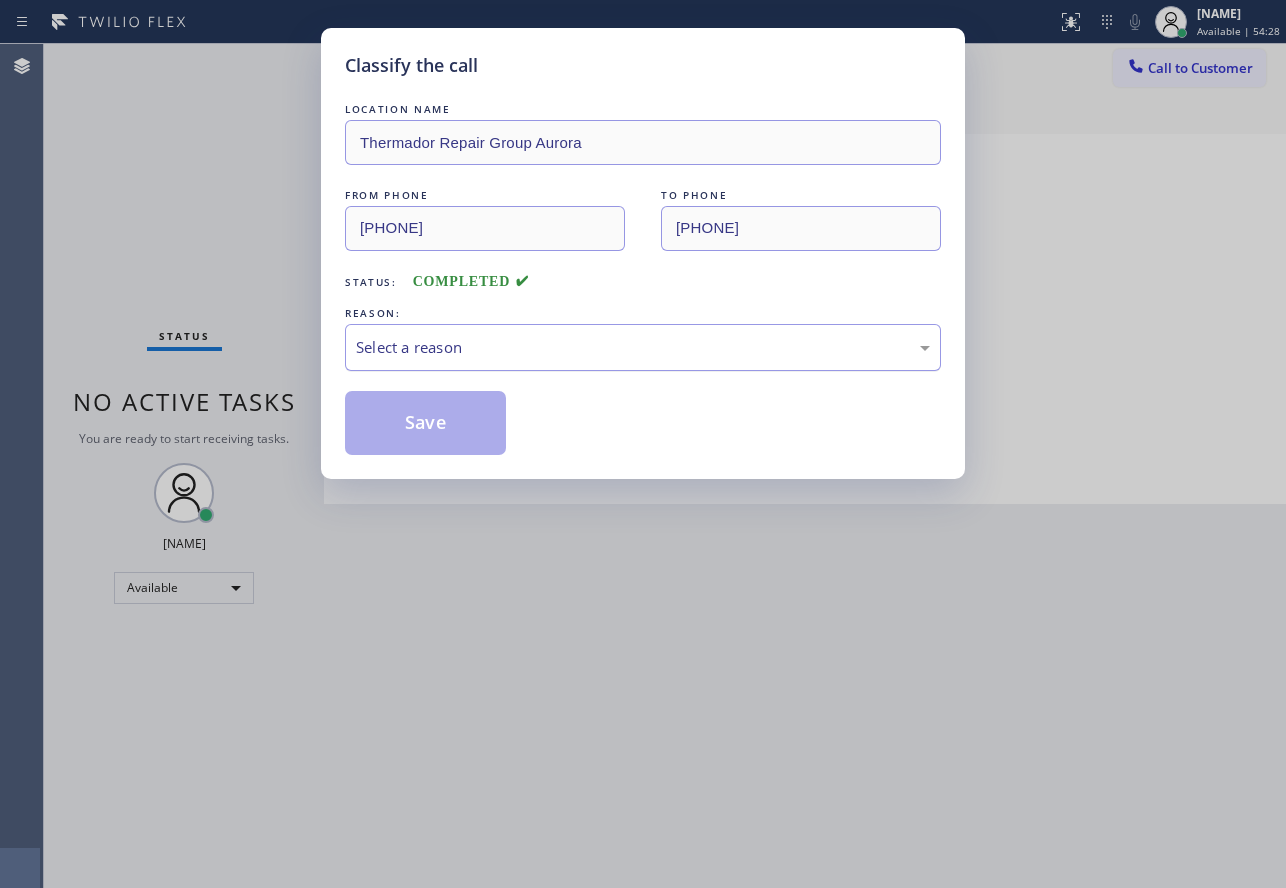 click on "Select a reason" at bounding box center (643, 347) 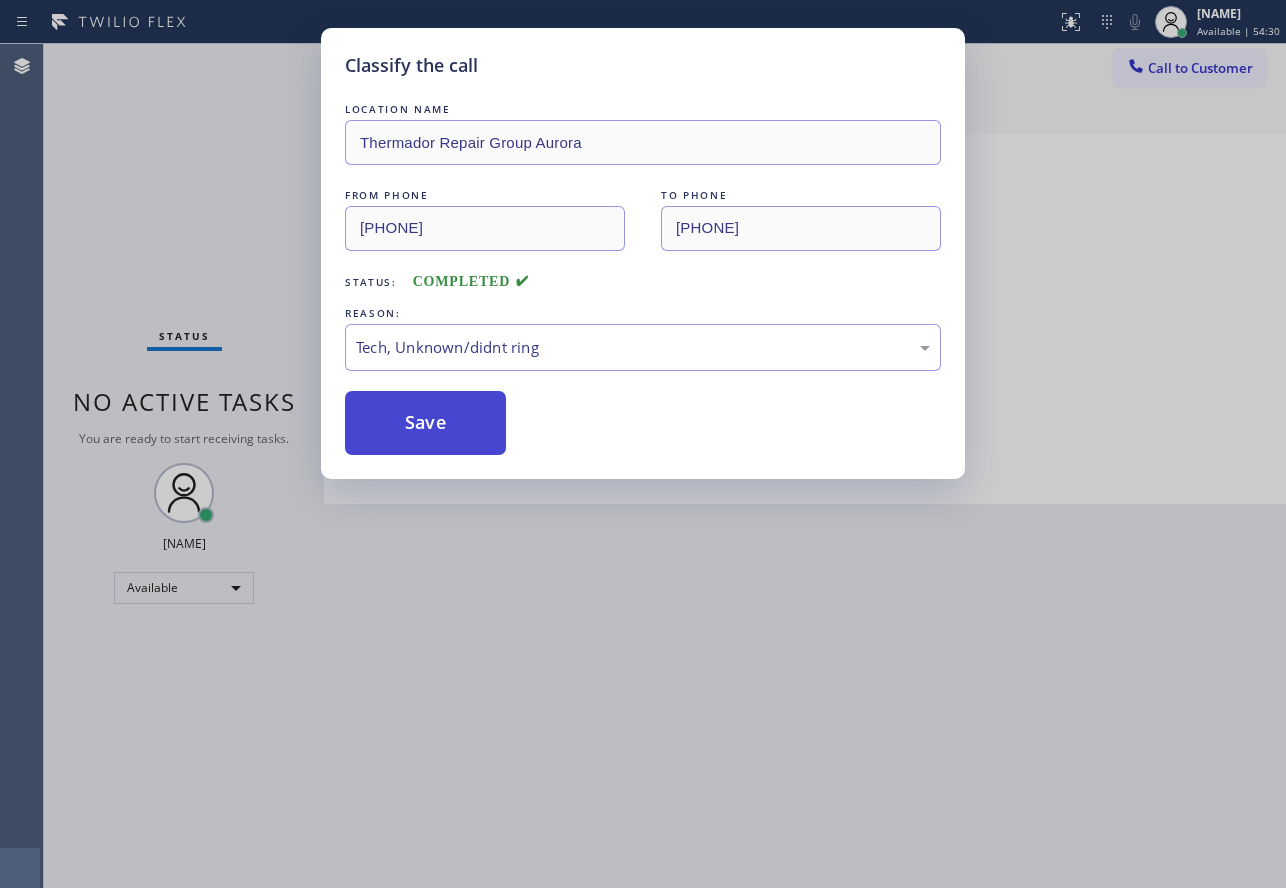 click on "Save" at bounding box center [425, 423] 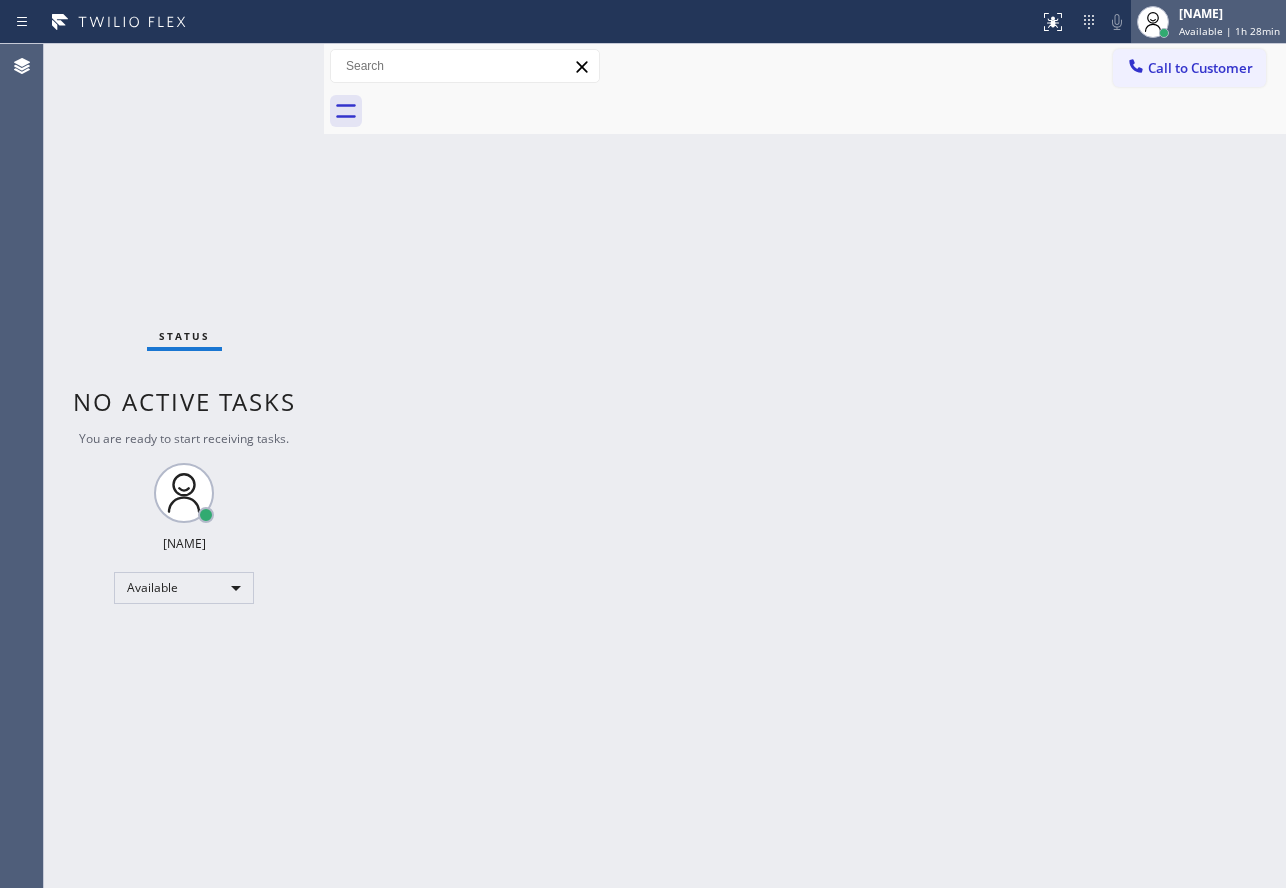 click on "[NAME]" at bounding box center [1229, 13] 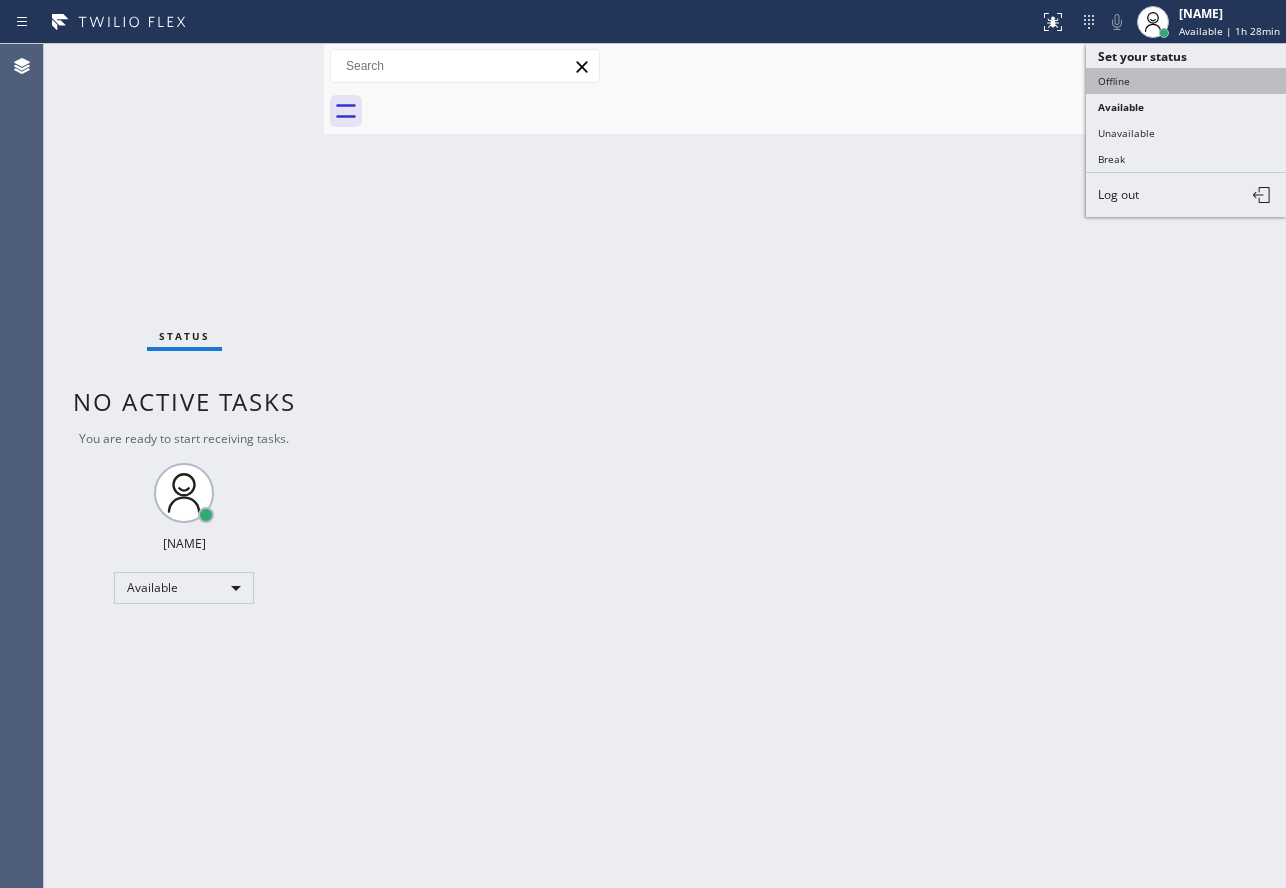click on "Offline" at bounding box center (1186, 81) 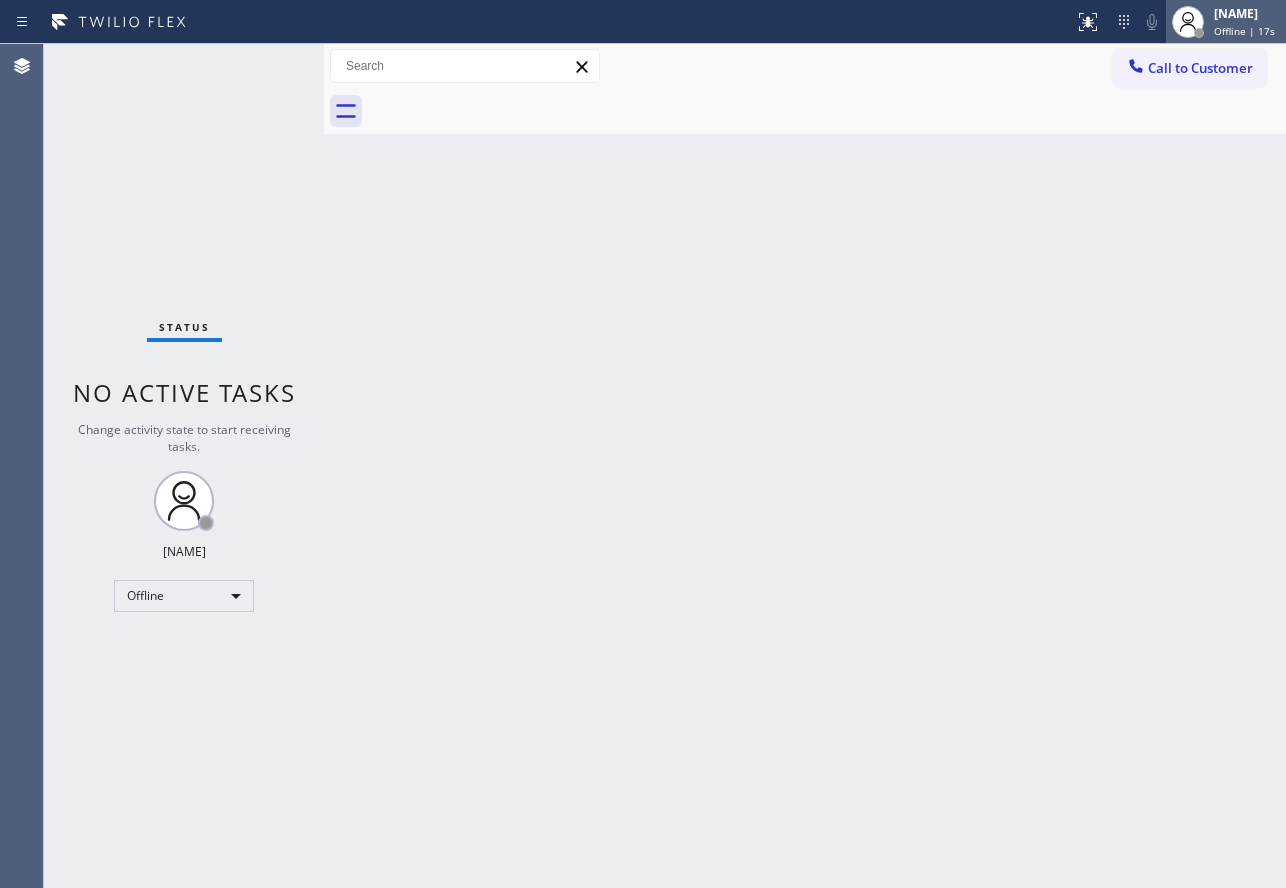 click on "[NAME]" at bounding box center (1247, 13) 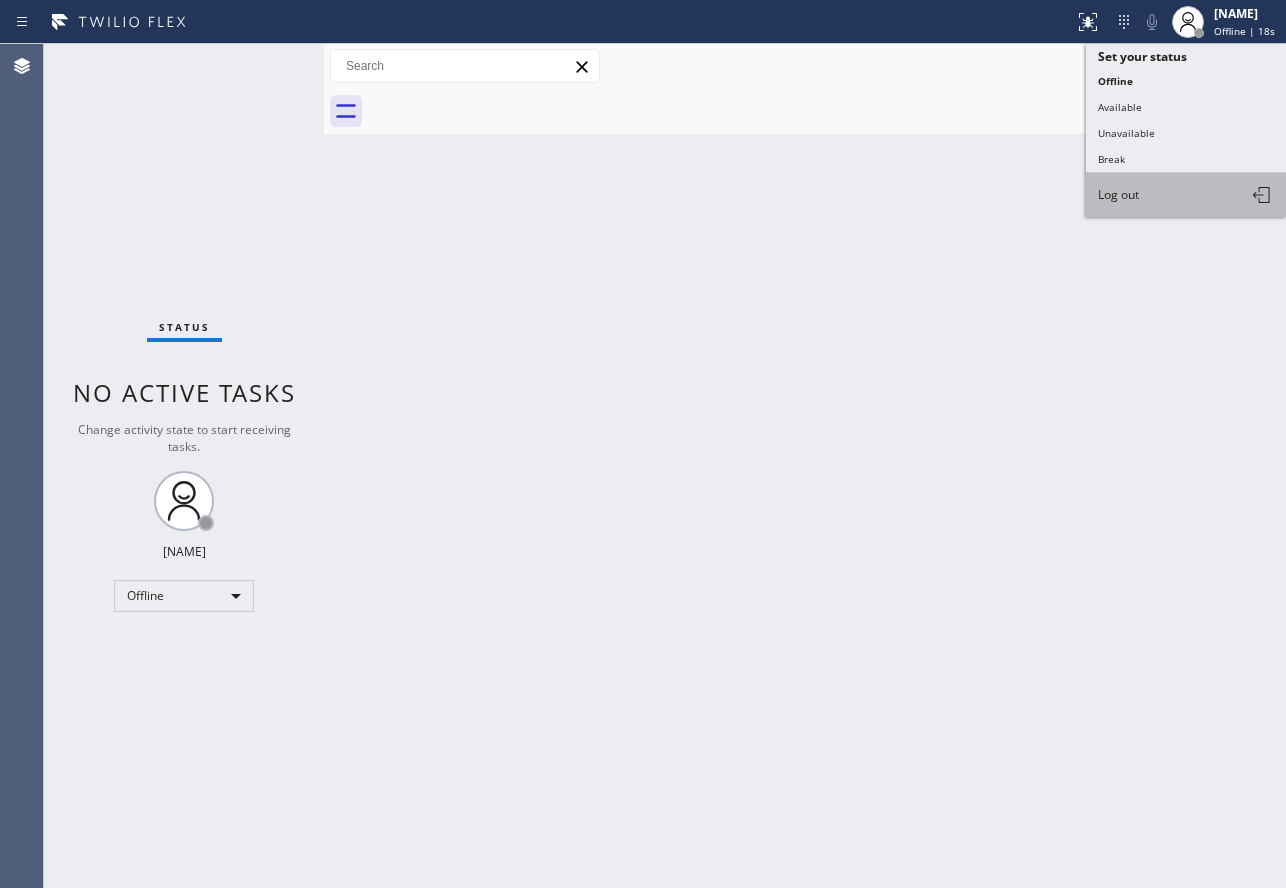 click on "Log out" at bounding box center (1186, 195) 